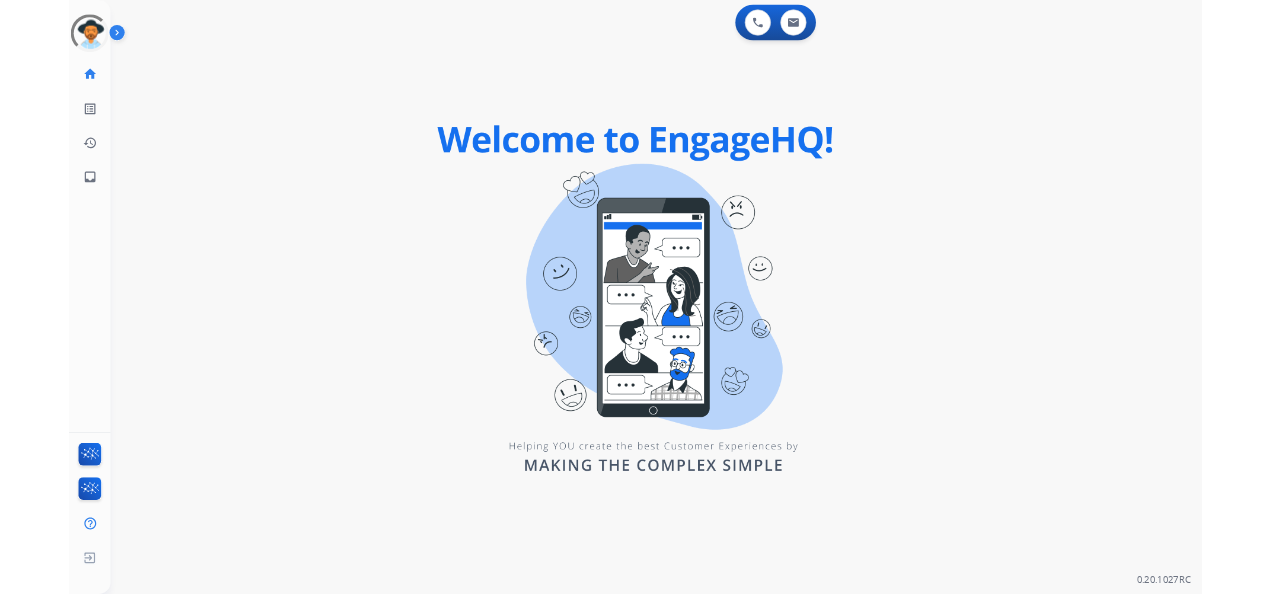 scroll, scrollTop: 0, scrollLeft: 0, axis: both 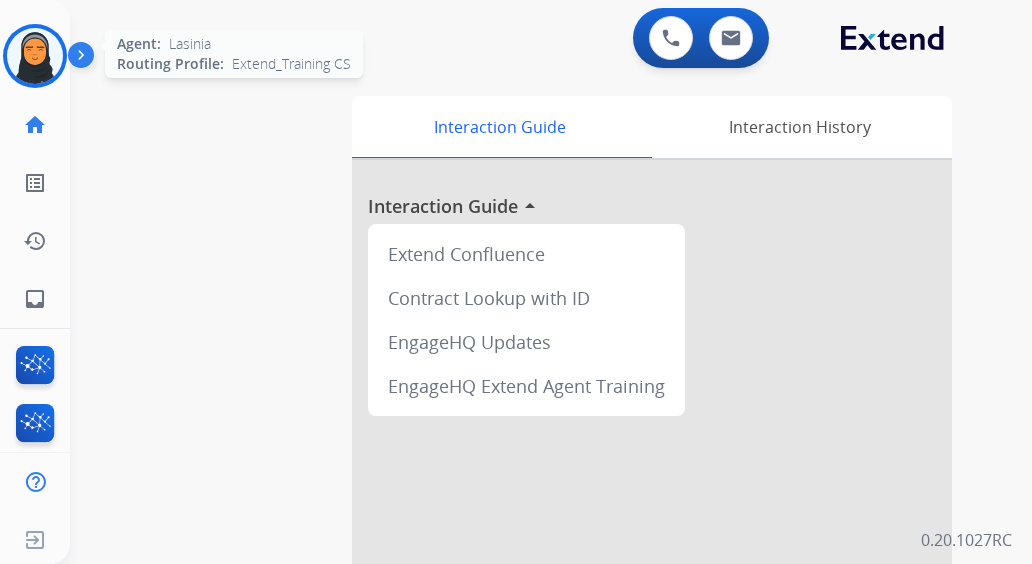 click at bounding box center [35, 56] 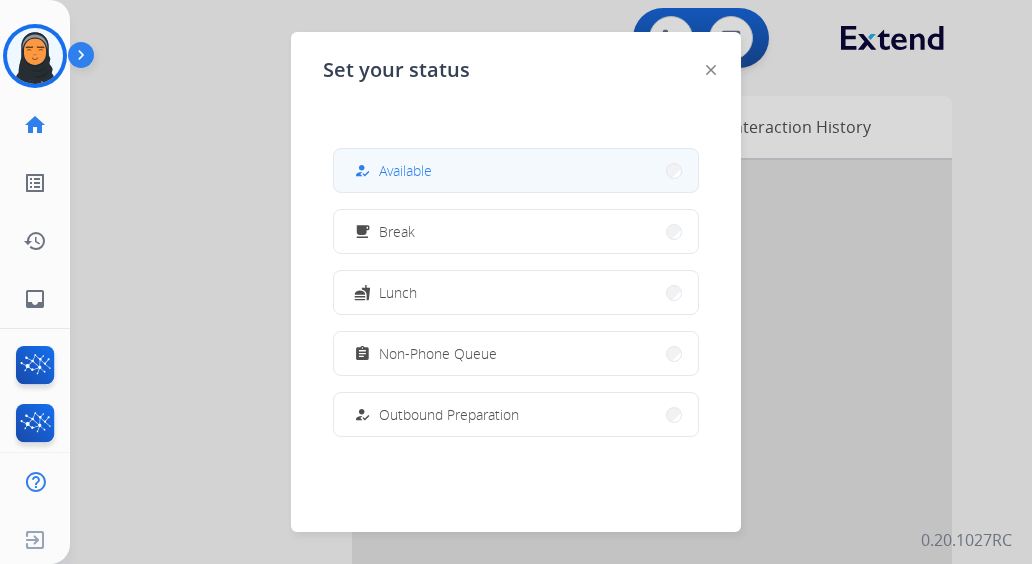 click on "Available" at bounding box center (405, 170) 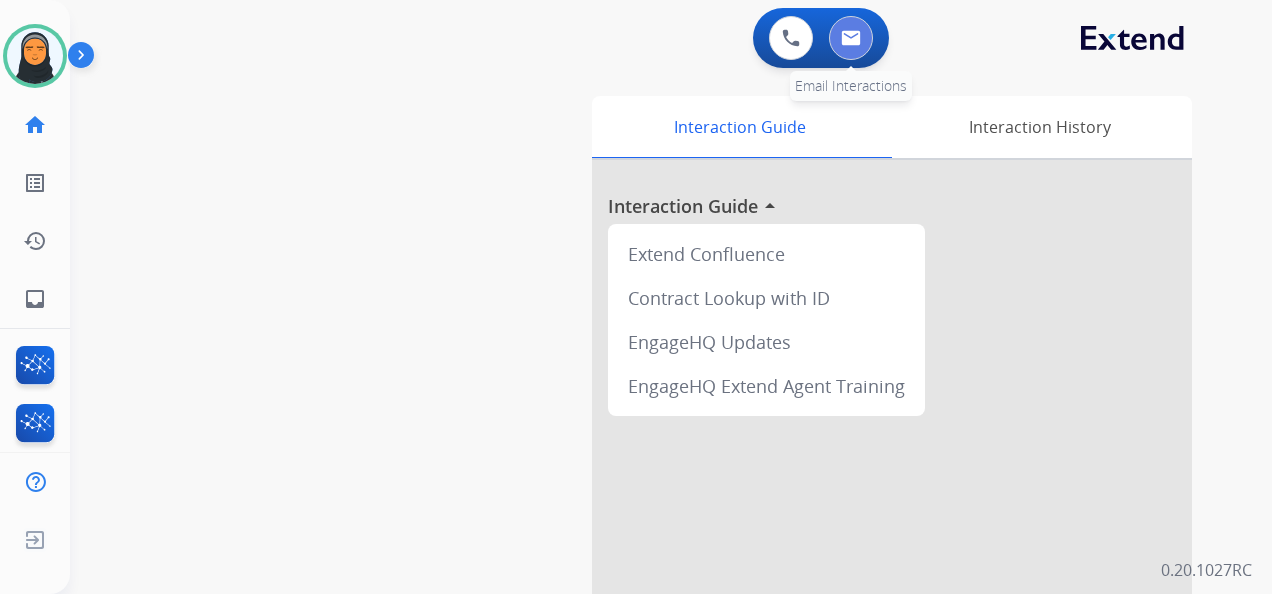 click at bounding box center (851, 38) 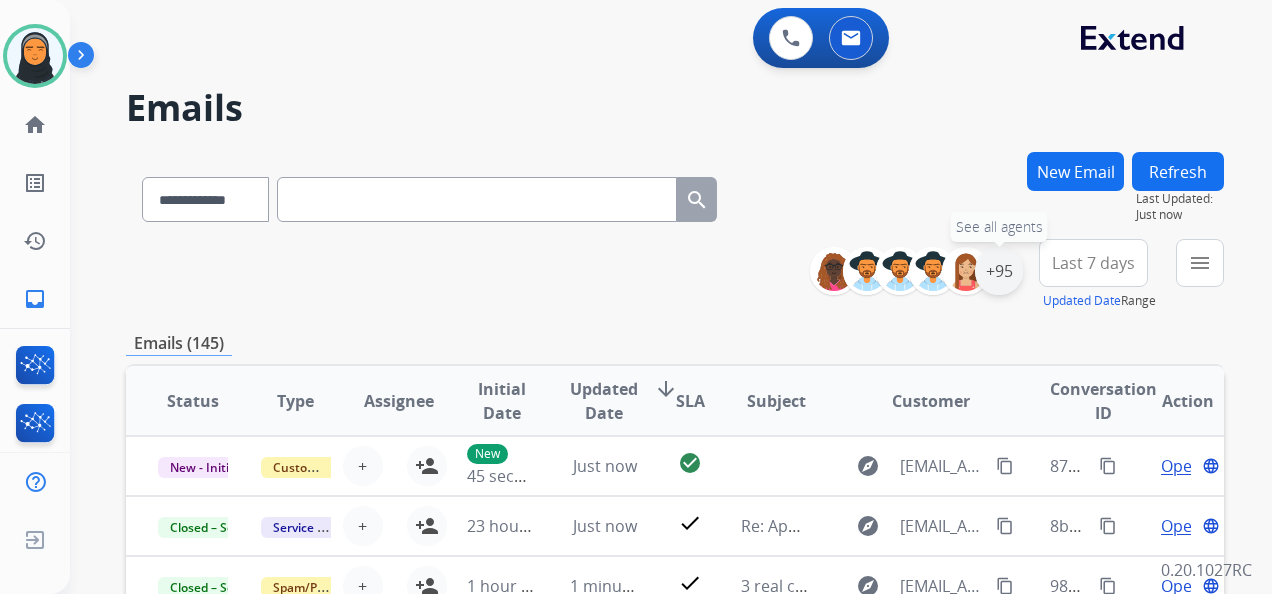 click on "+95" at bounding box center (999, 271) 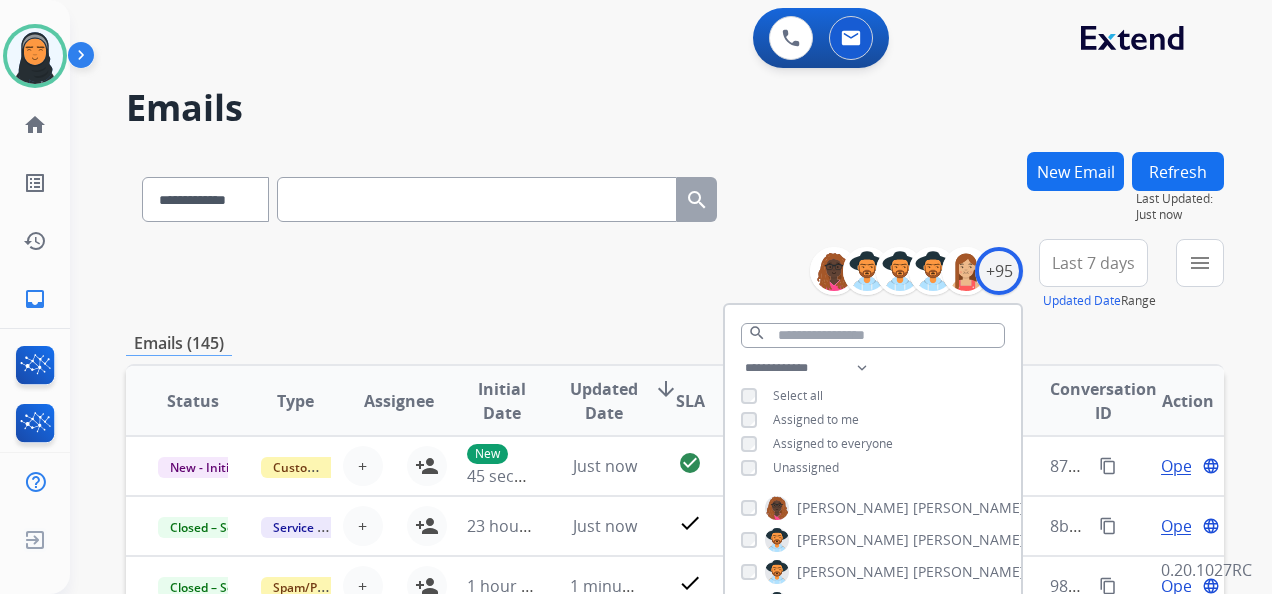 click on "**********" at bounding box center (873, 420) 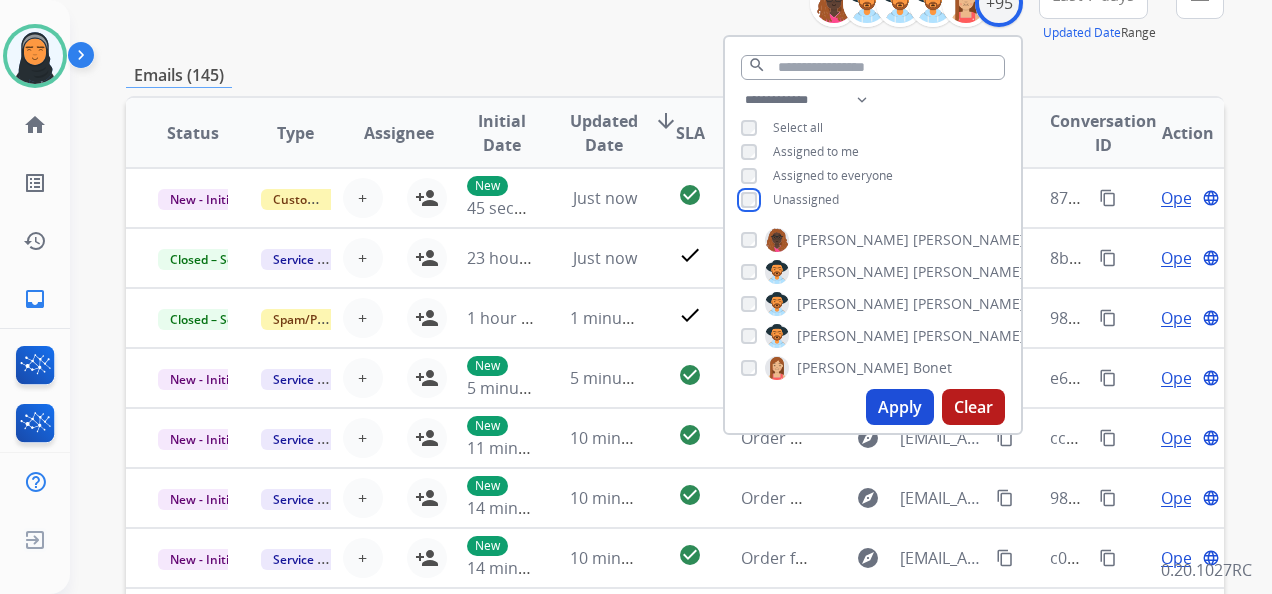 scroll, scrollTop: 300, scrollLeft: 0, axis: vertical 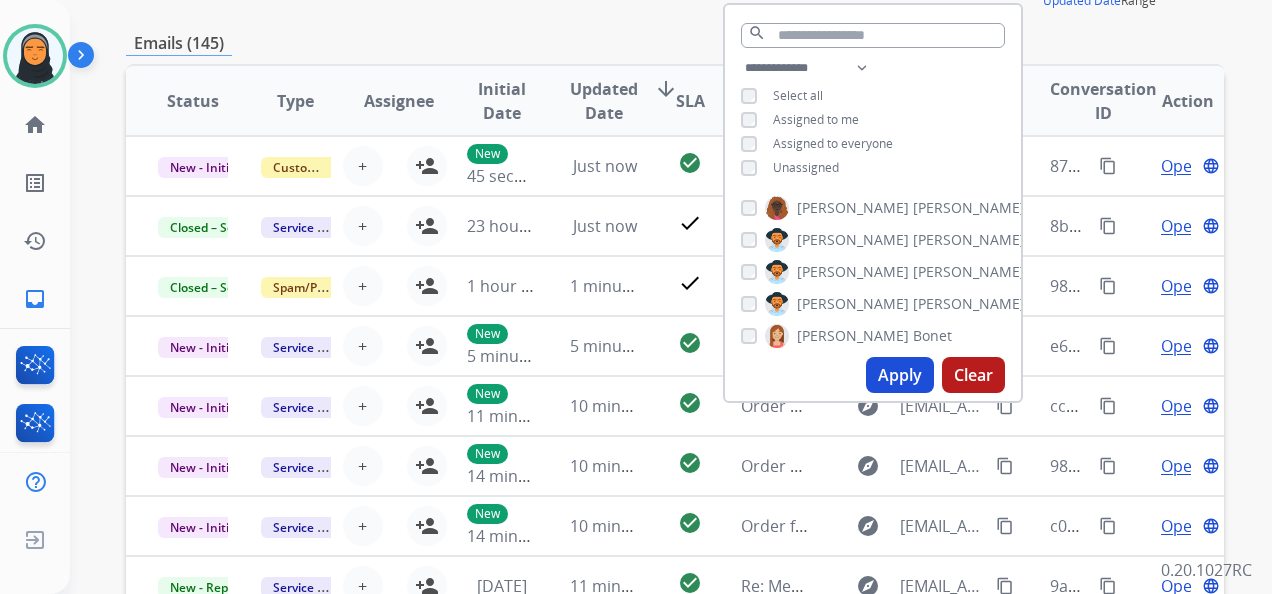 click on "Apply" at bounding box center [900, 375] 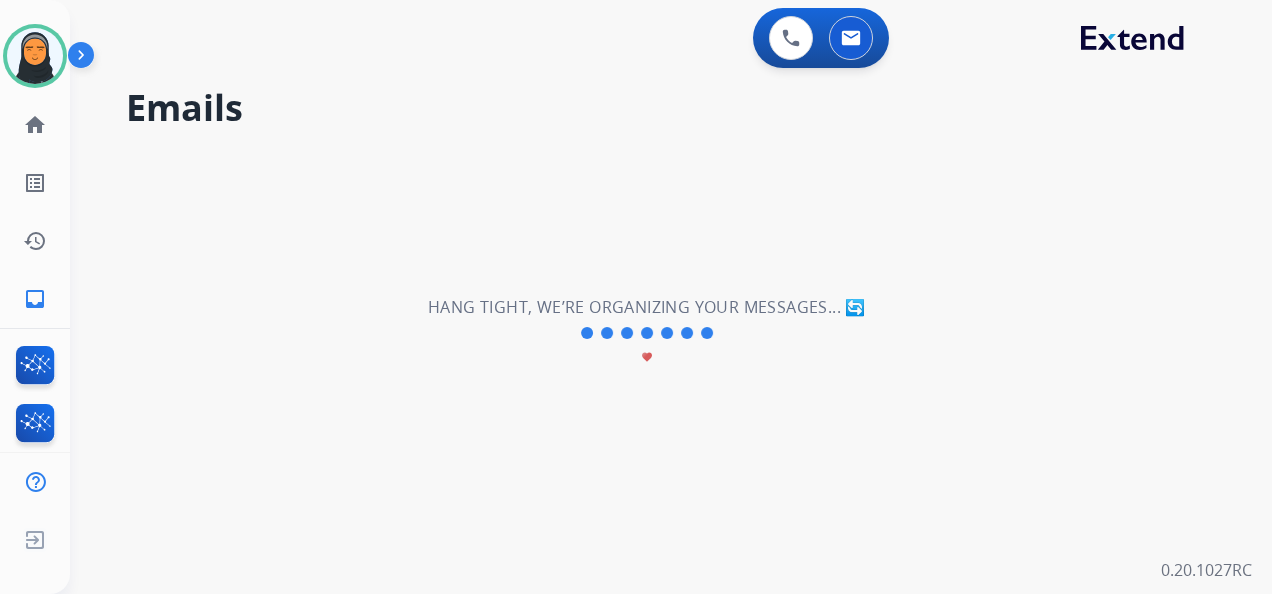 scroll, scrollTop: 0, scrollLeft: 0, axis: both 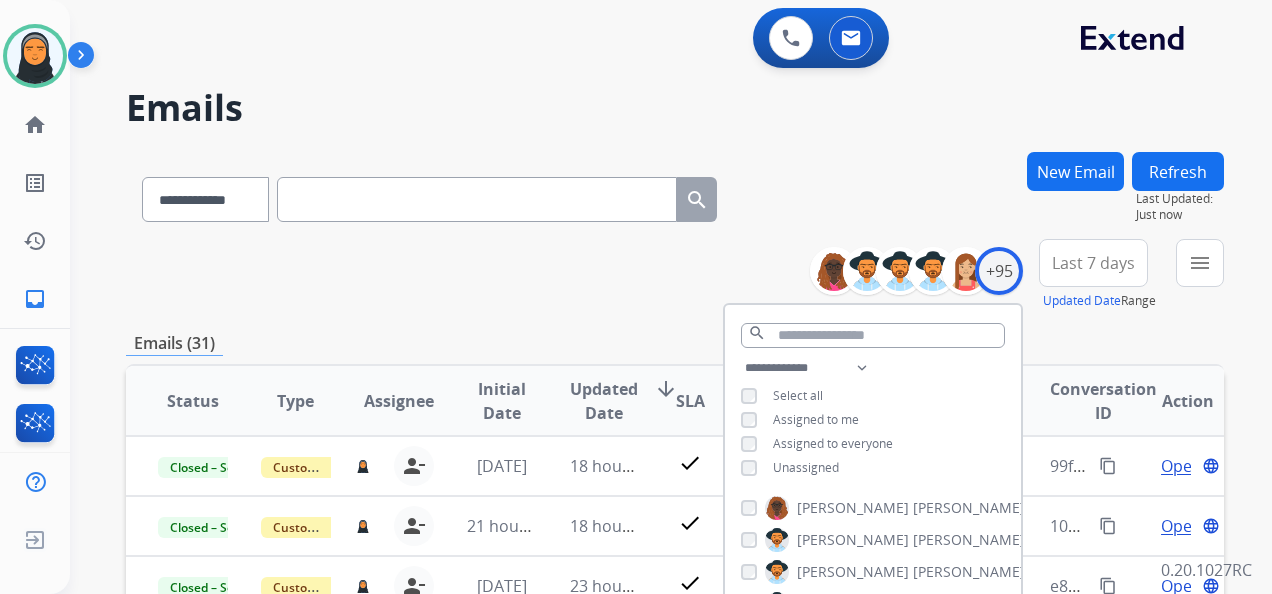 click on "Emails" at bounding box center [675, 108] 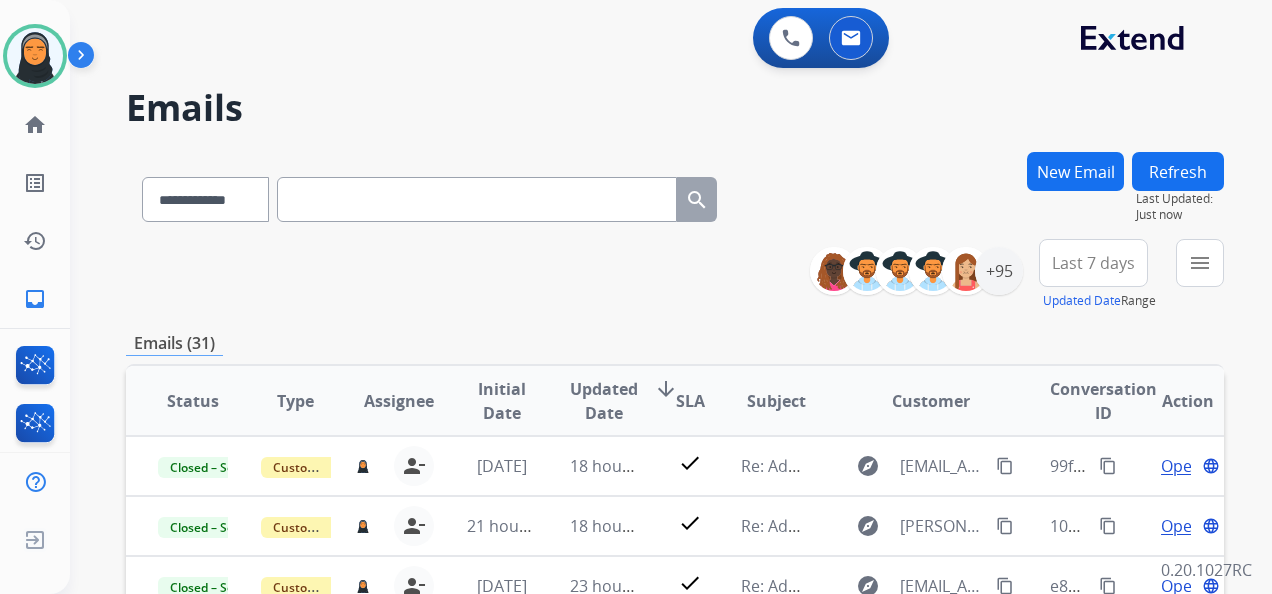 scroll, scrollTop: 2, scrollLeft: 0, axis: vertical 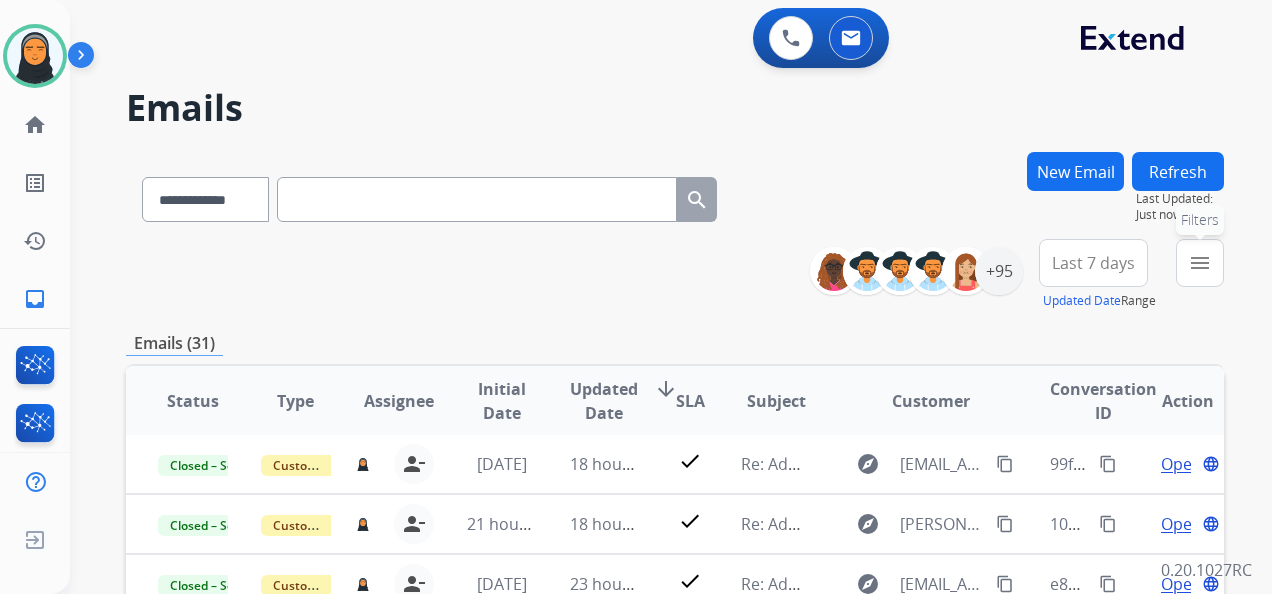 click on "menu" at bounding box center [1200, 263] 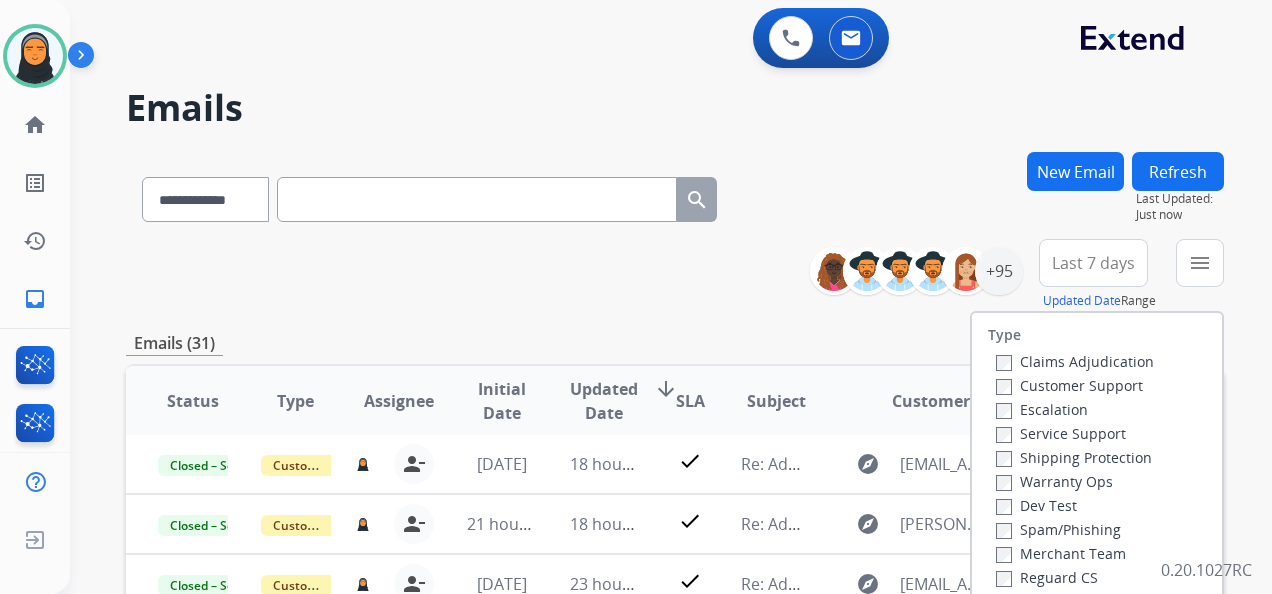 scroll, scrollTop: 200, scrollLeft: 0, axis: vertical 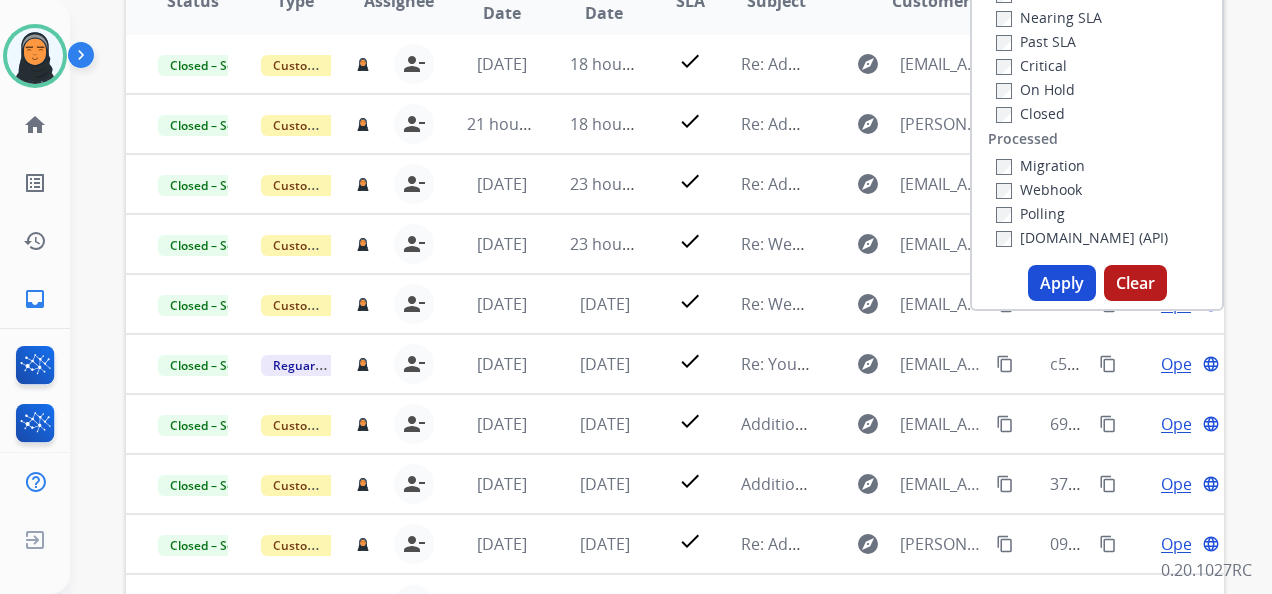 click on "Apply" at bounding box center [1062, 283] 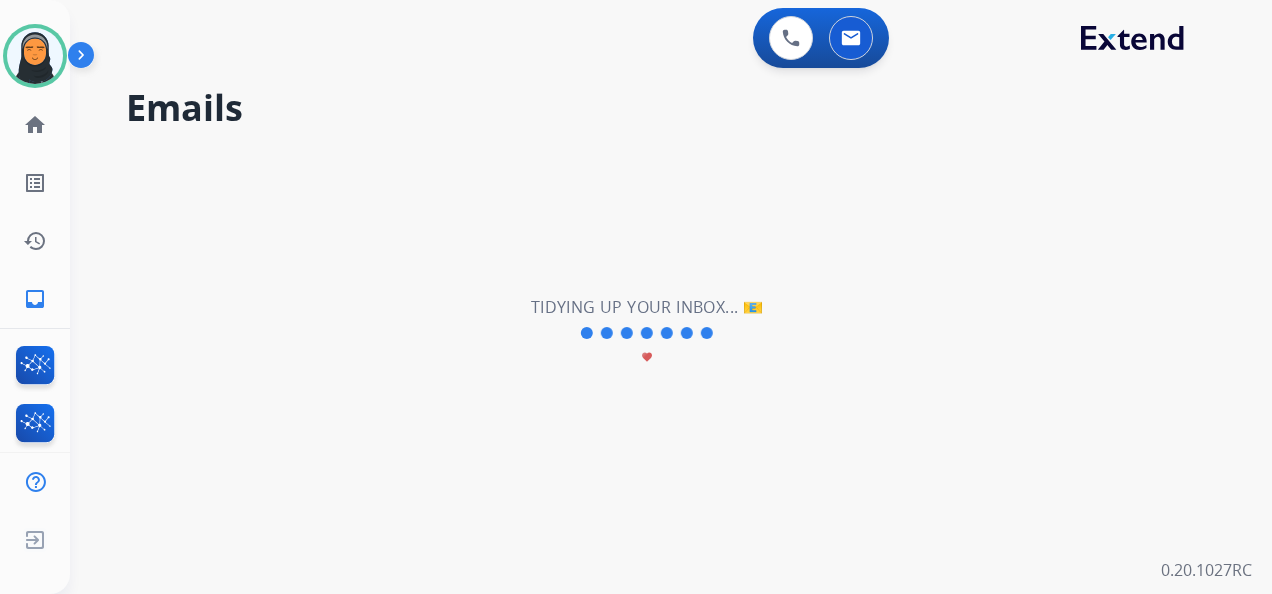 scroll, scrollTop: 0, scrollLeft: 0, axis: both 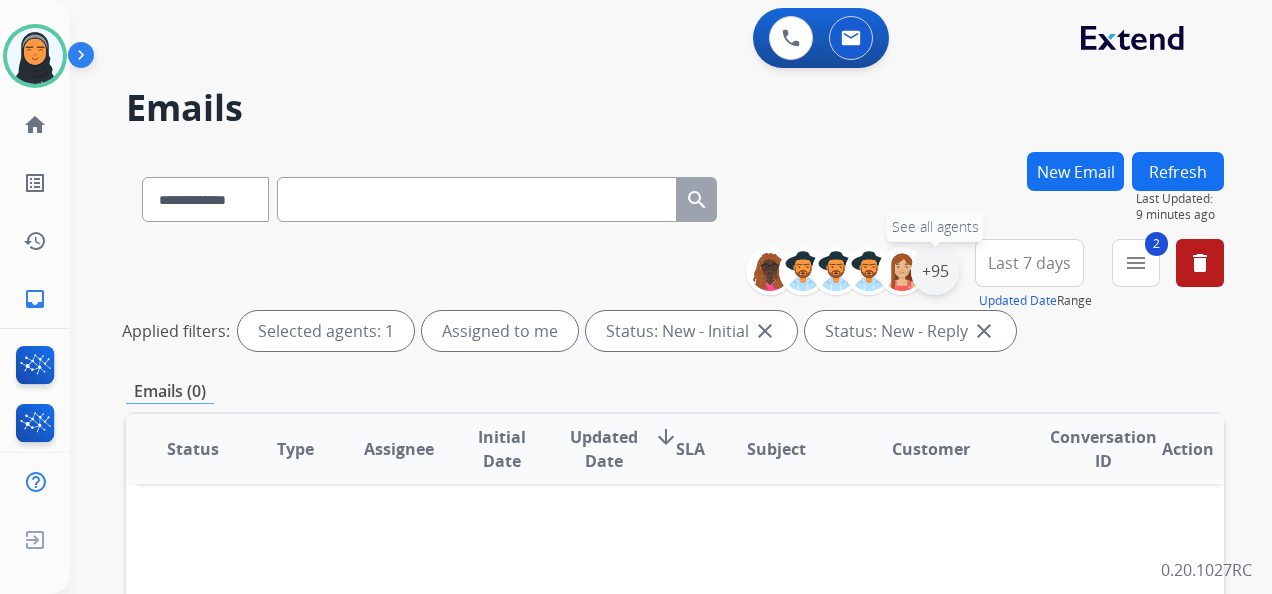 click on "+95" at bounding box center (935, 271) 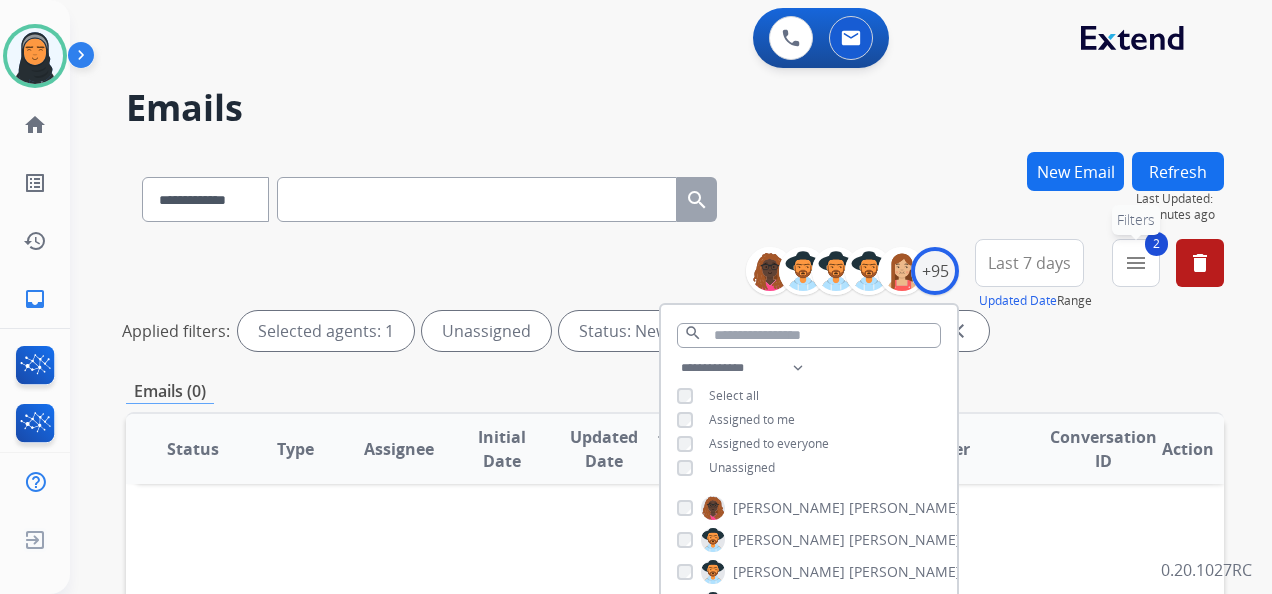 click on "menu" at bounding box center [1136, 263] 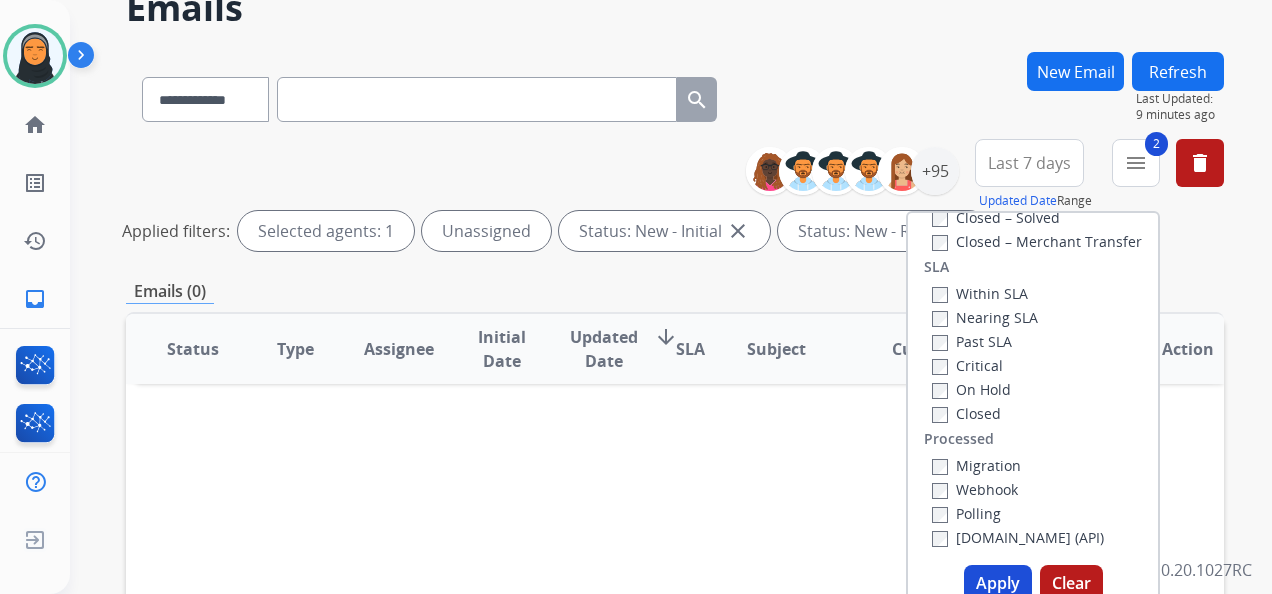 scroll, scrollTop: 200, scrollLeft: 0, axis: vertical 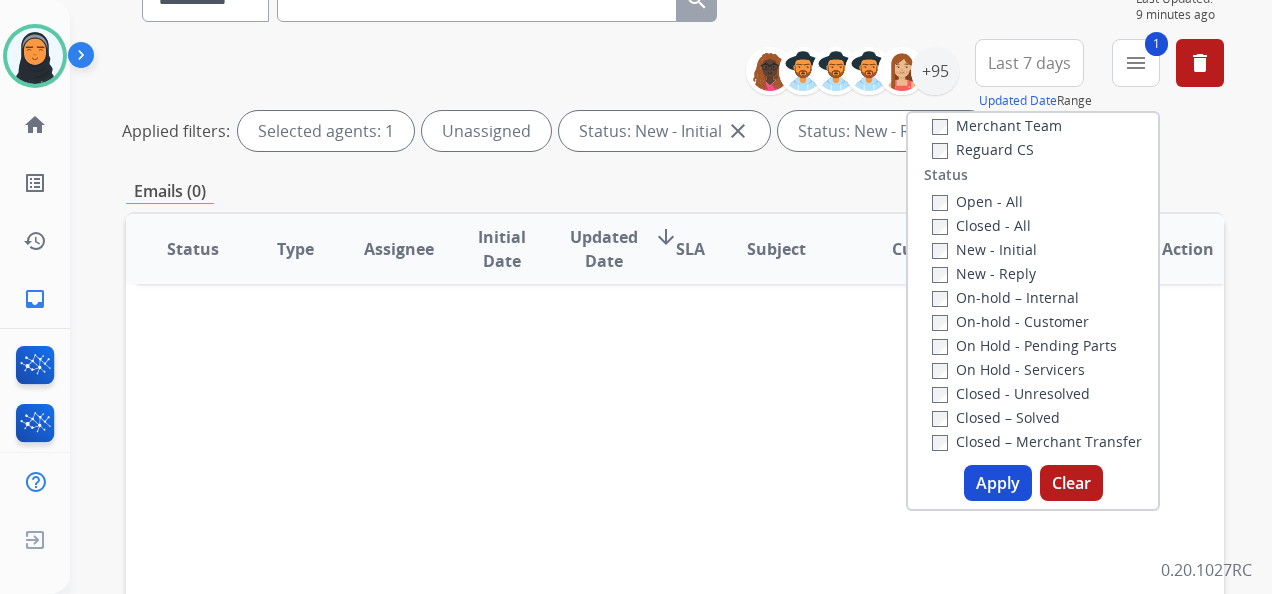 click on "Apply" at bounding box center (998, 483) 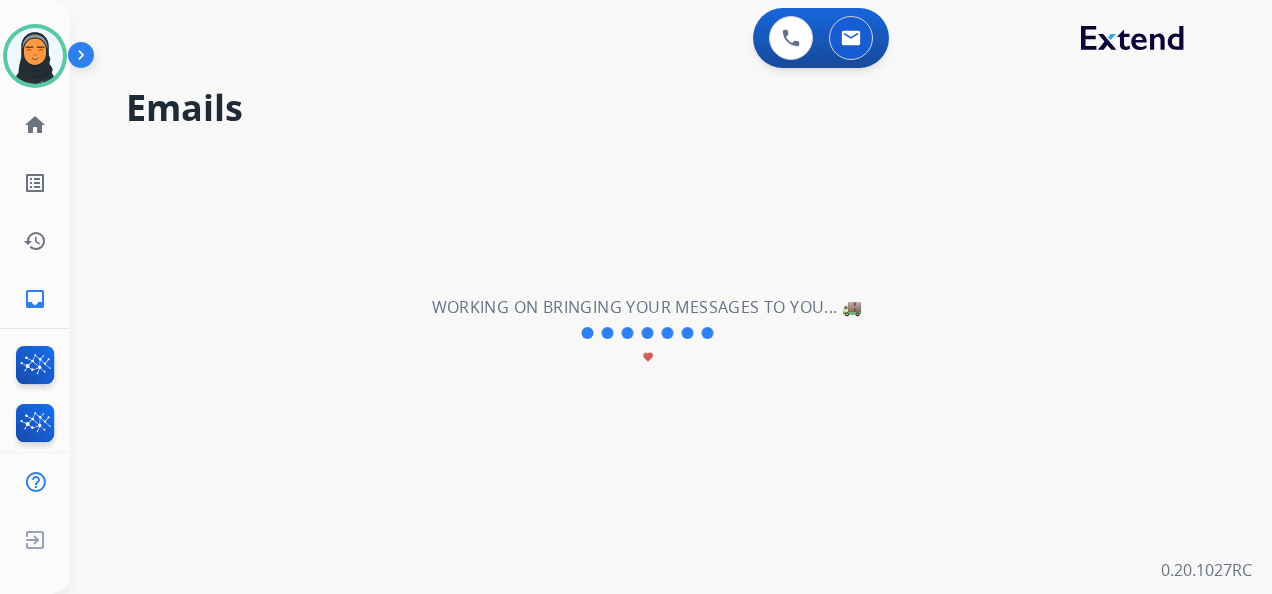 scroll, scrollTop: 0, scrollLeft: 0, axis: both 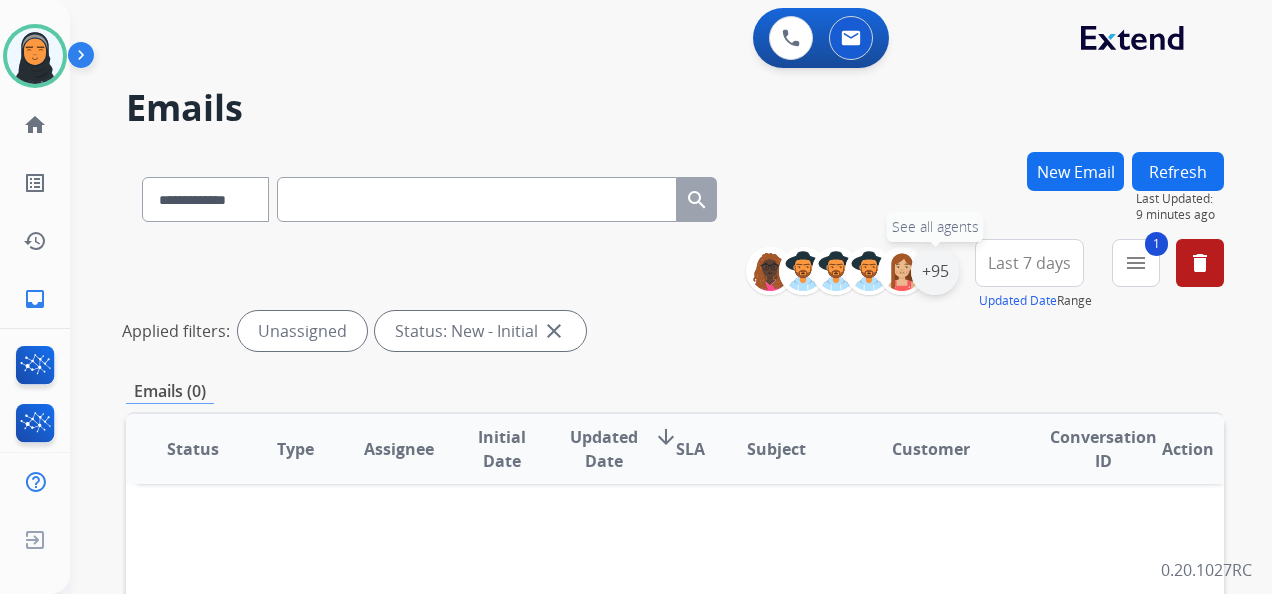 click on "+95" at bounding box center (935, 271) 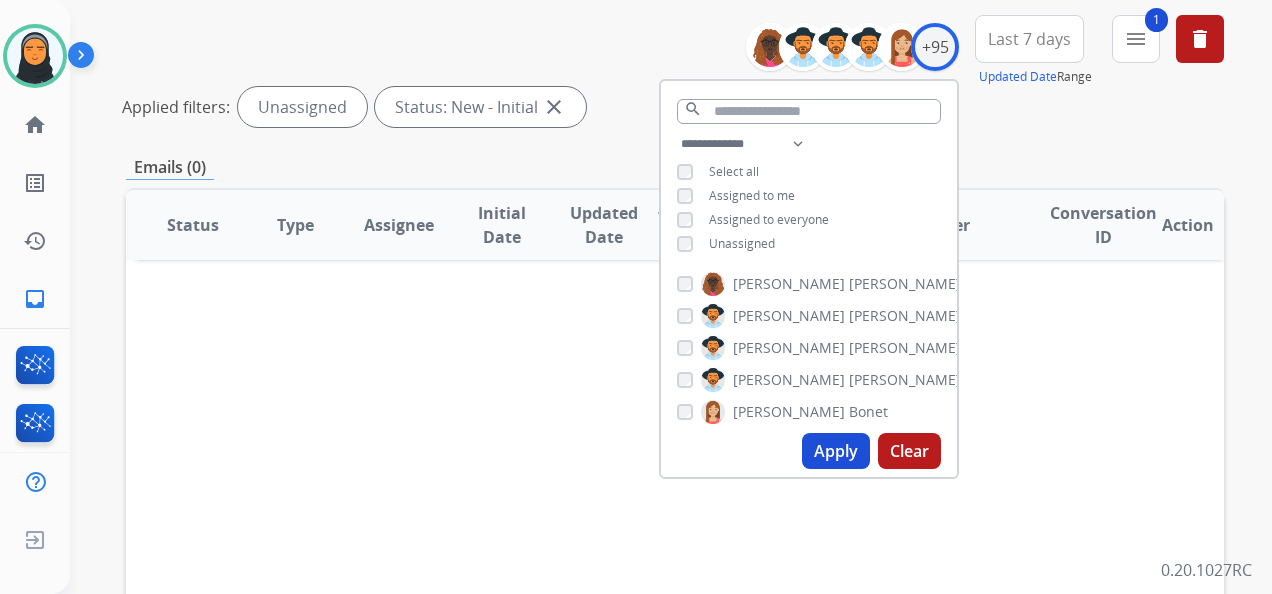 scroll, scrollTop: 500, scrollLeft: 0, axis: vertical 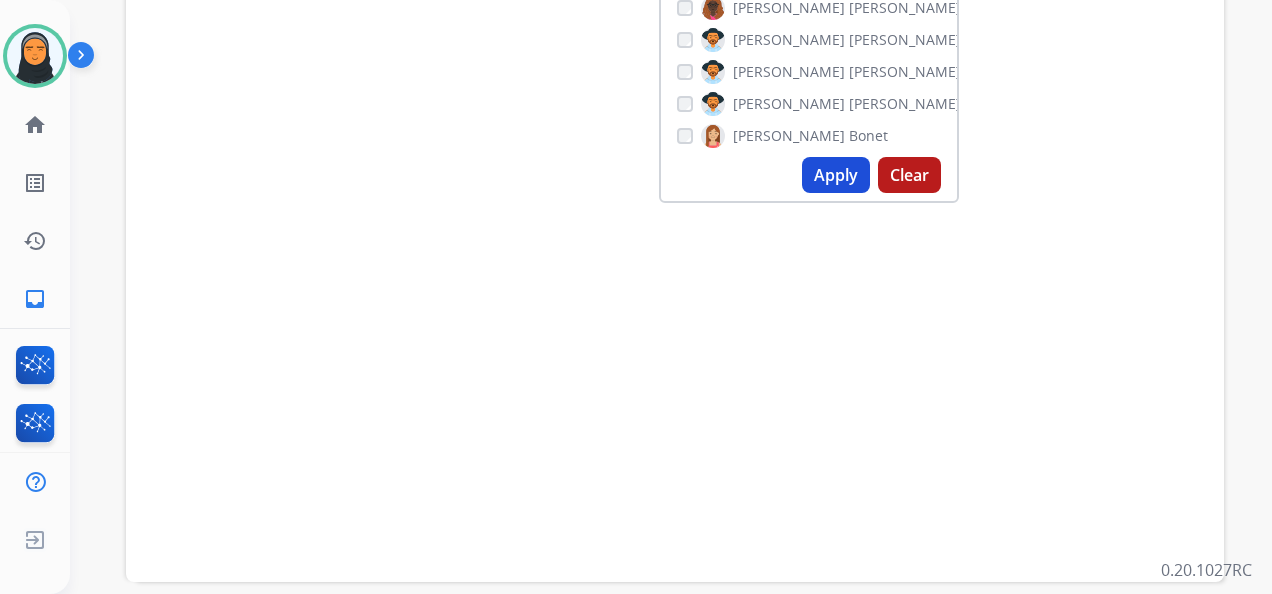 click on "Apply" at bounding box center [836, 175] 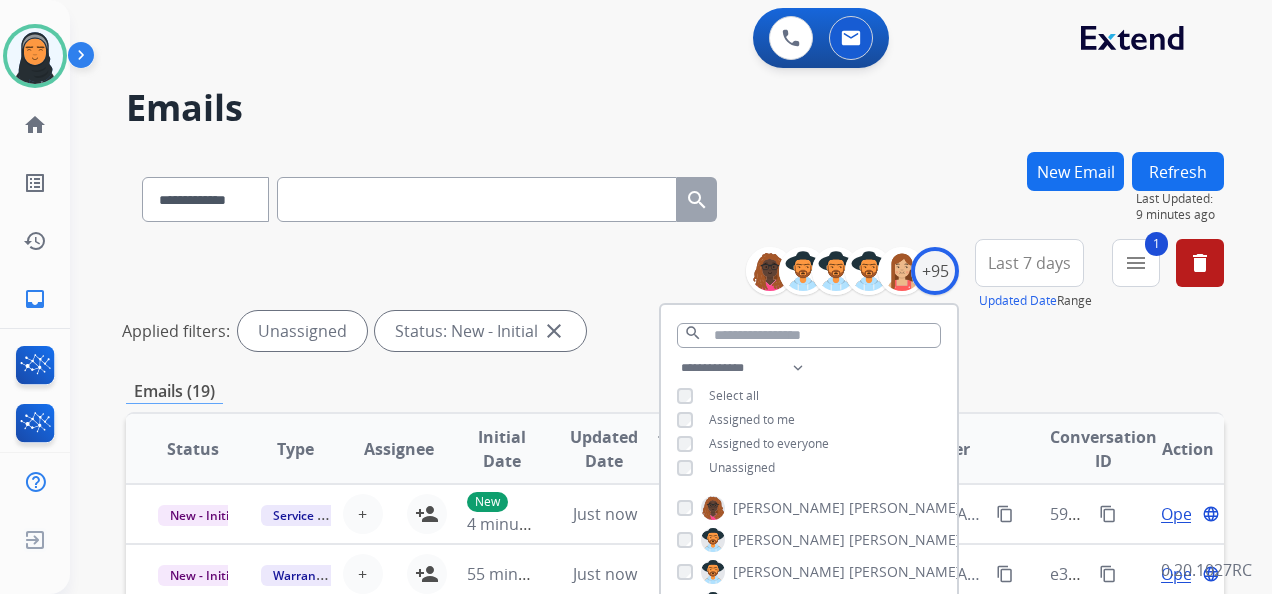 click on "**********" at bounding box center [647, 369] 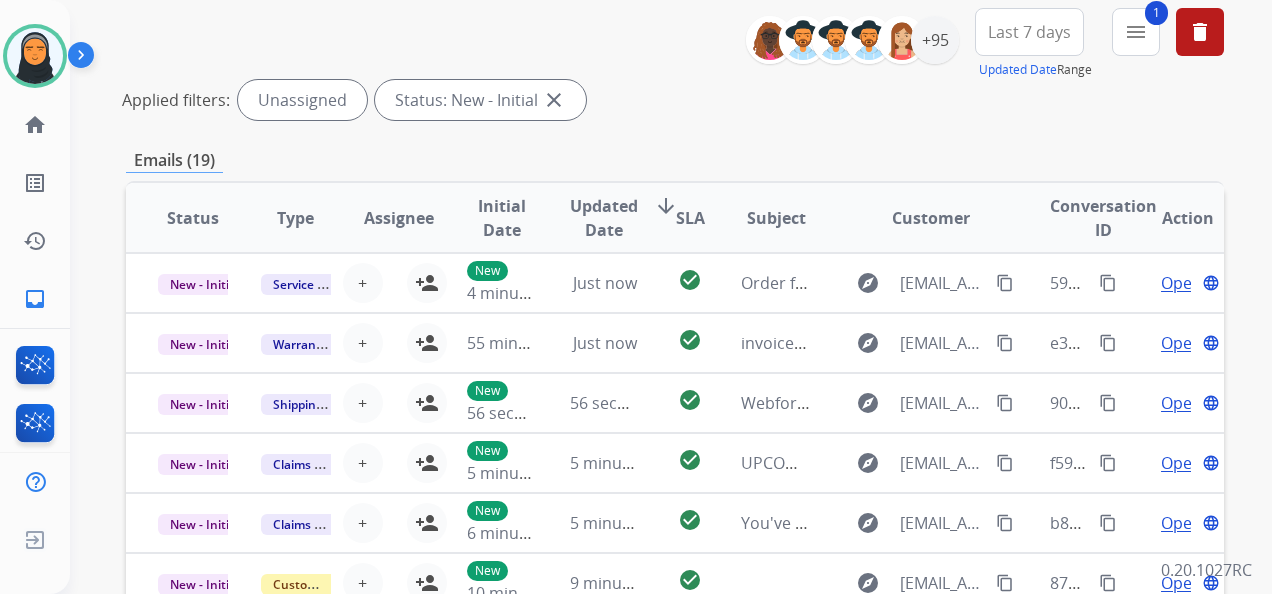 scroll, scrollTop: 200, scrollLeft: 0, axis: vertical 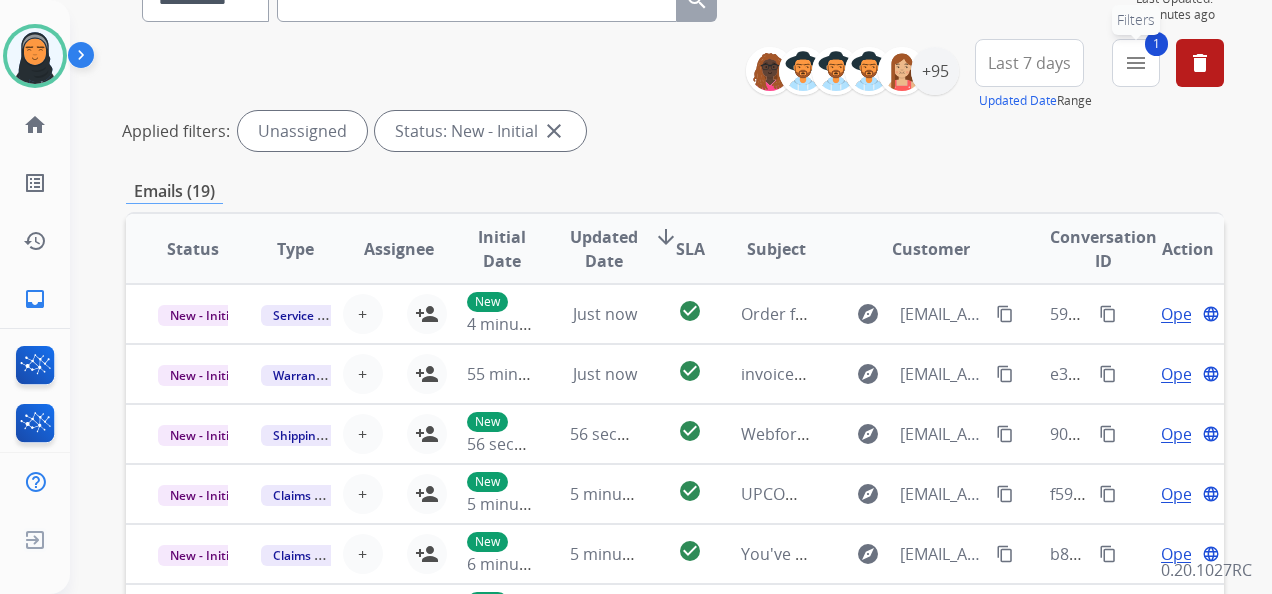 click on "menu" at bounding box center (1136, 63) 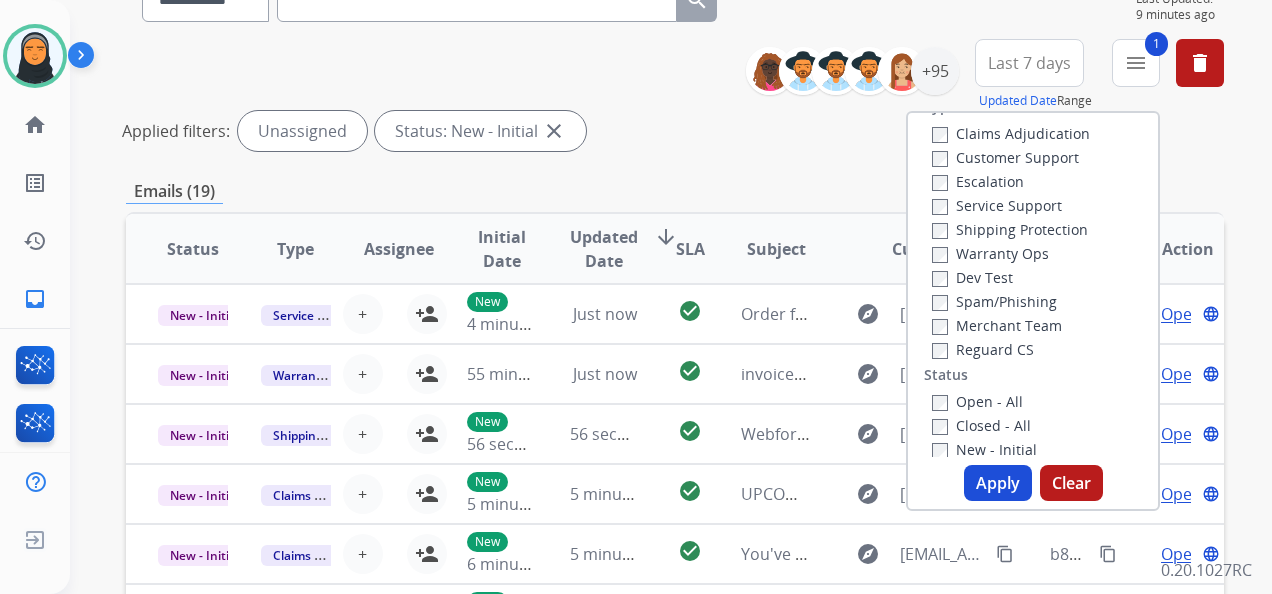scroll, scrollTop: 0, scrollLeft: 0, axis: both 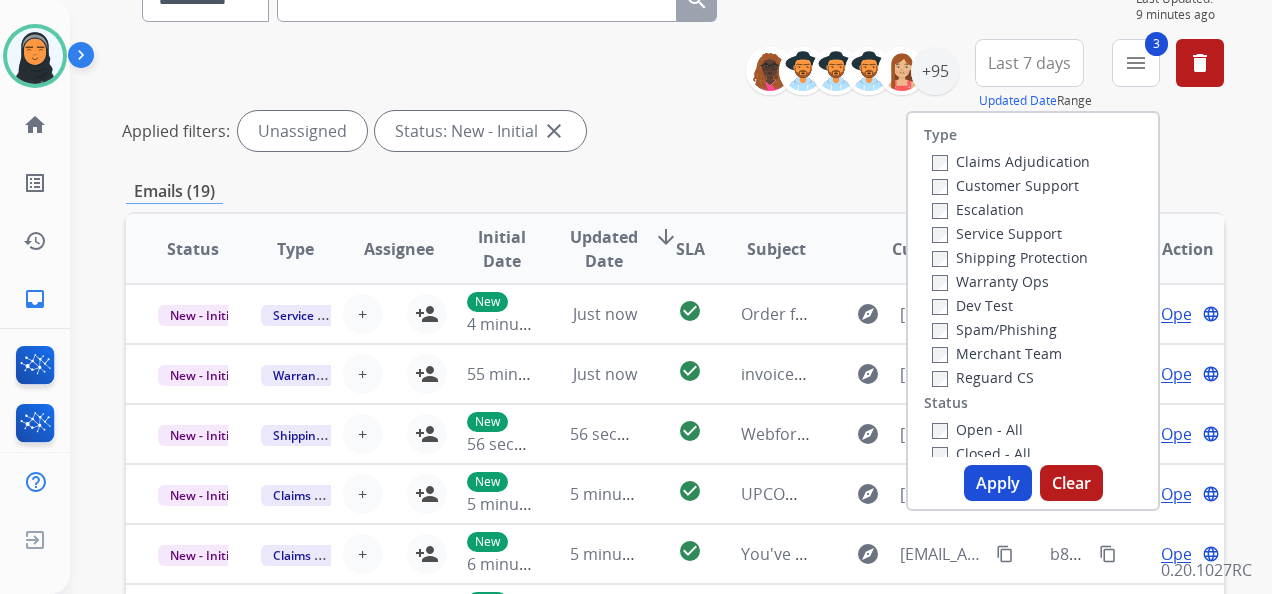 click on "Apply" at bounding box center [998, 483] 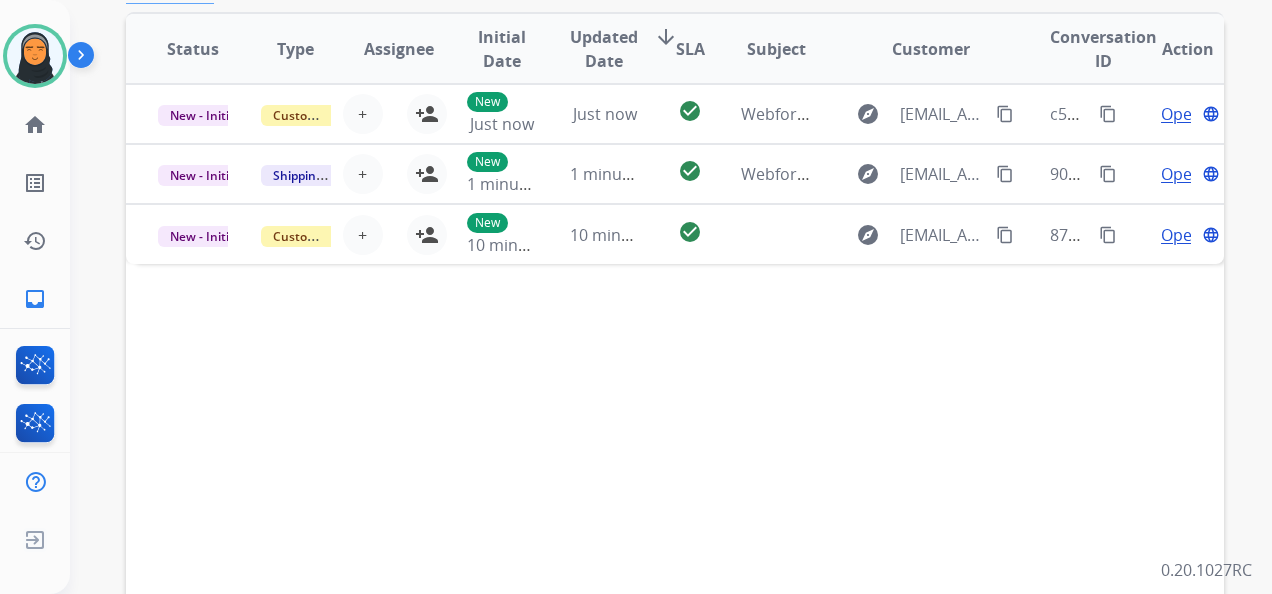 scroll, scrollTop: 300, scrollLeft: 0, axis: vertical 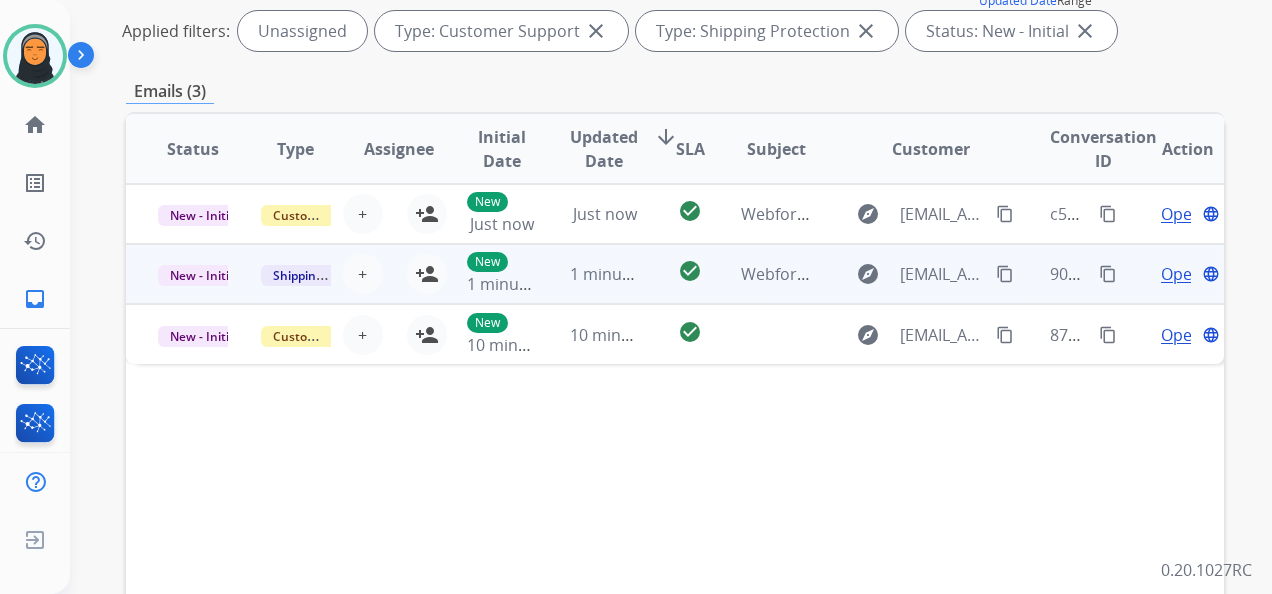click on "Open" at bounding box center (1181, 274) 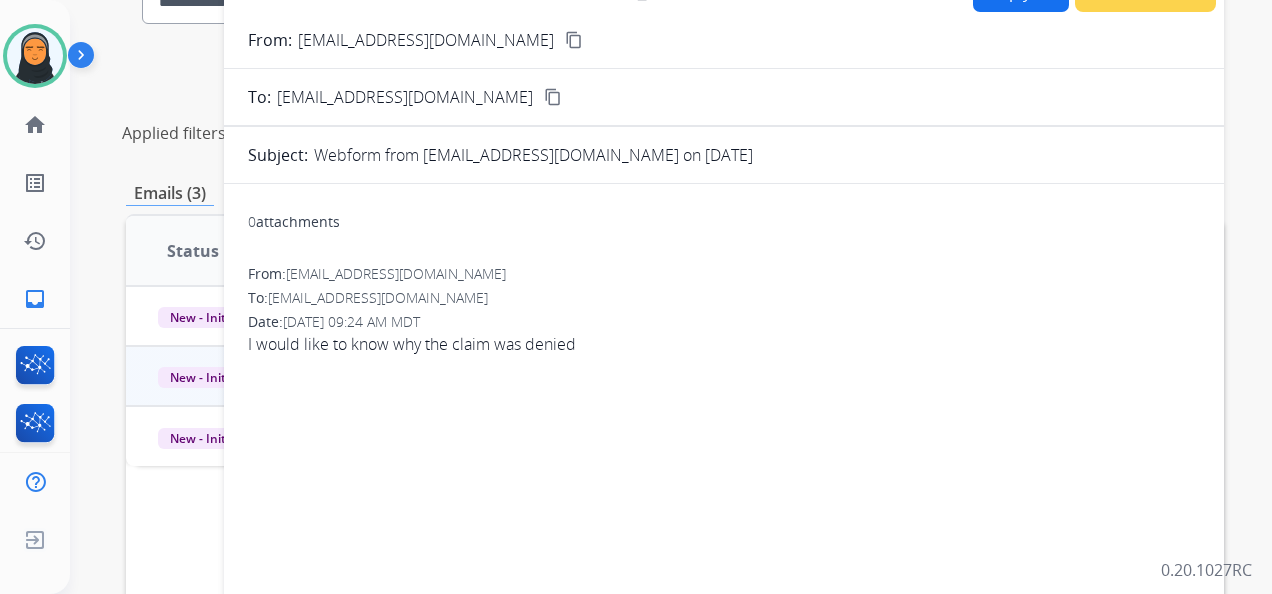 scroll, scrollTop: 0, scrollLeft: 0, axis: both 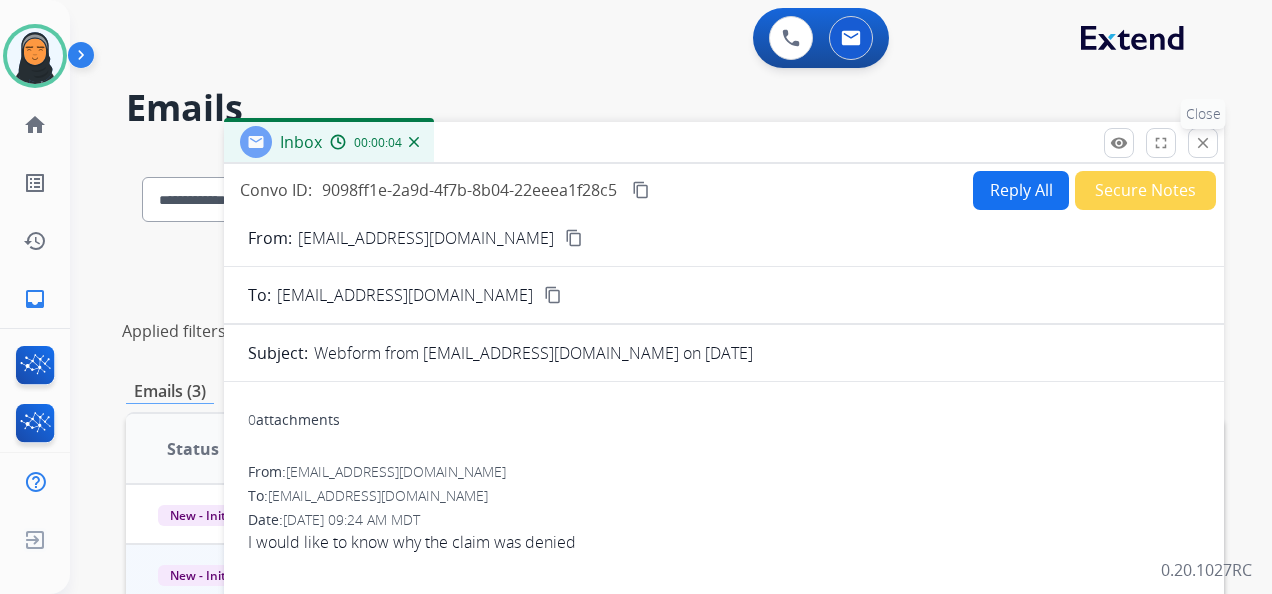 click on "close" at bounding box center [1203, 143] 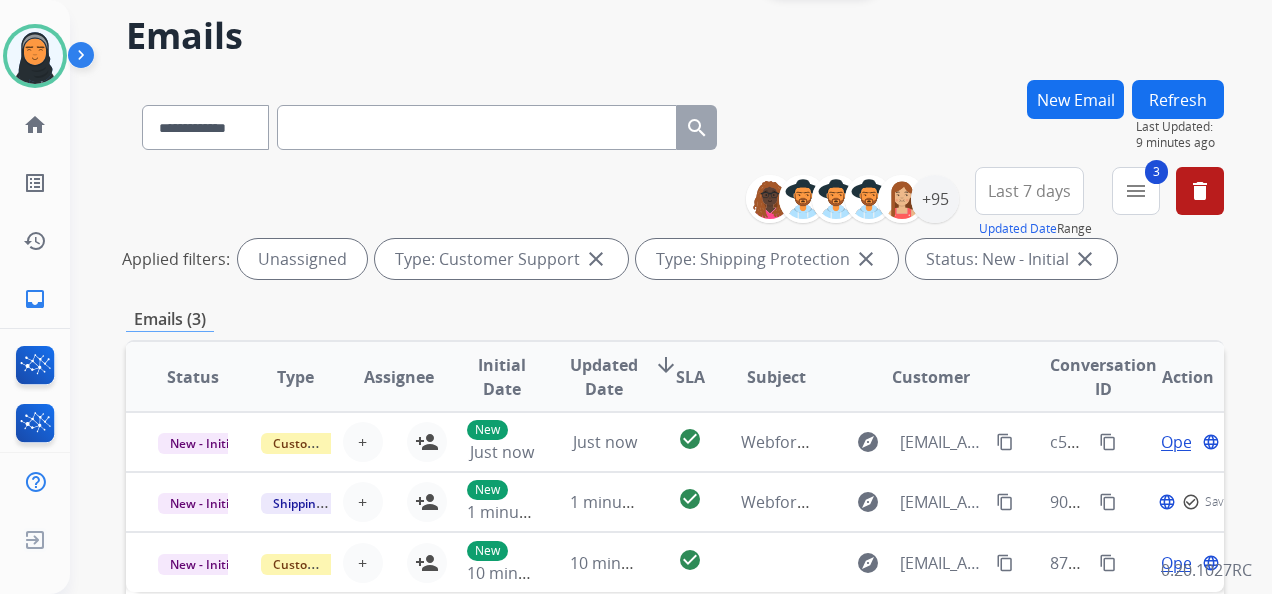 scroll, scrollTop: 200, scrollLeft: 0, axis: vertical 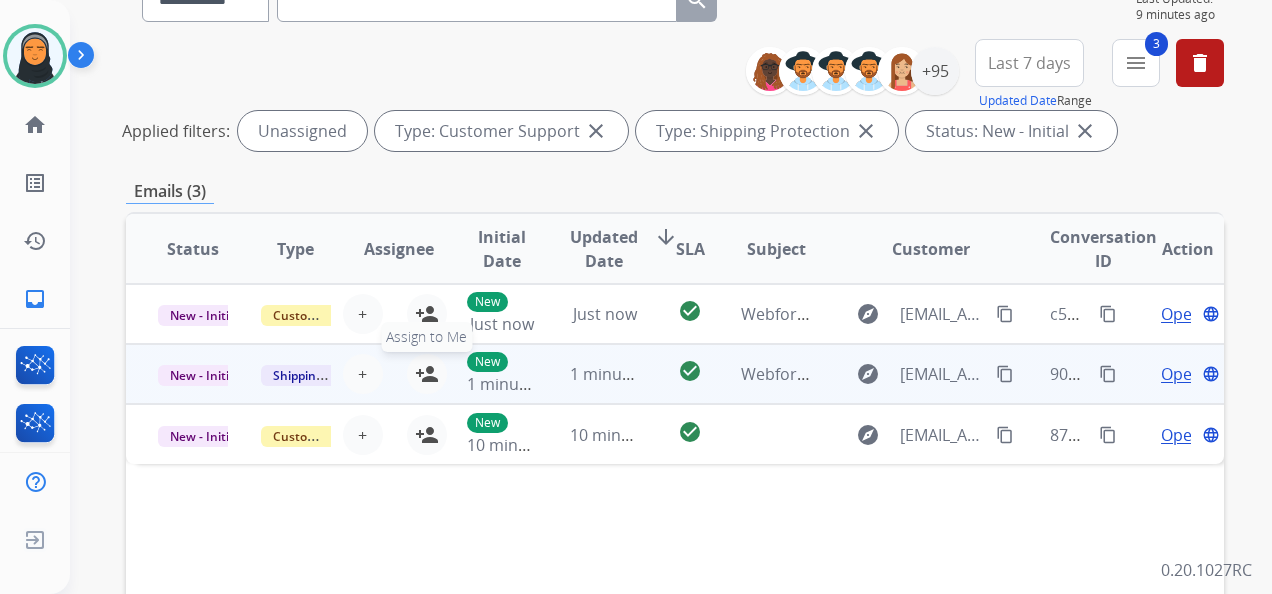 click on "person_add" at bounding box center (427, 374) 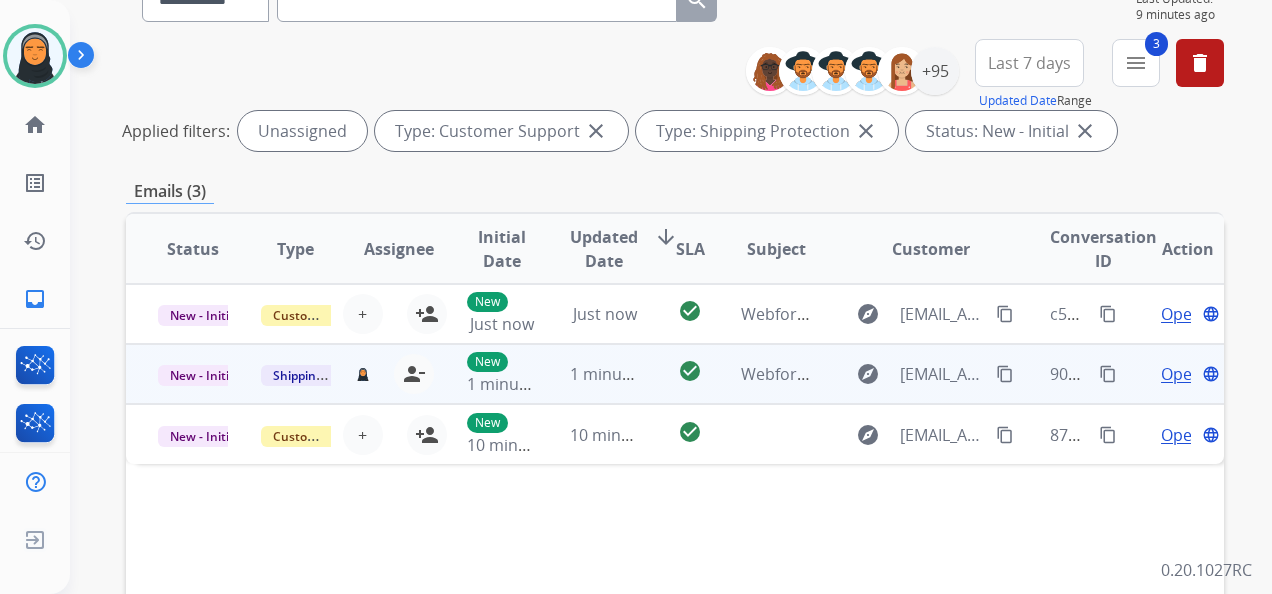 click on "Open" at bounding box center [1181, 374] 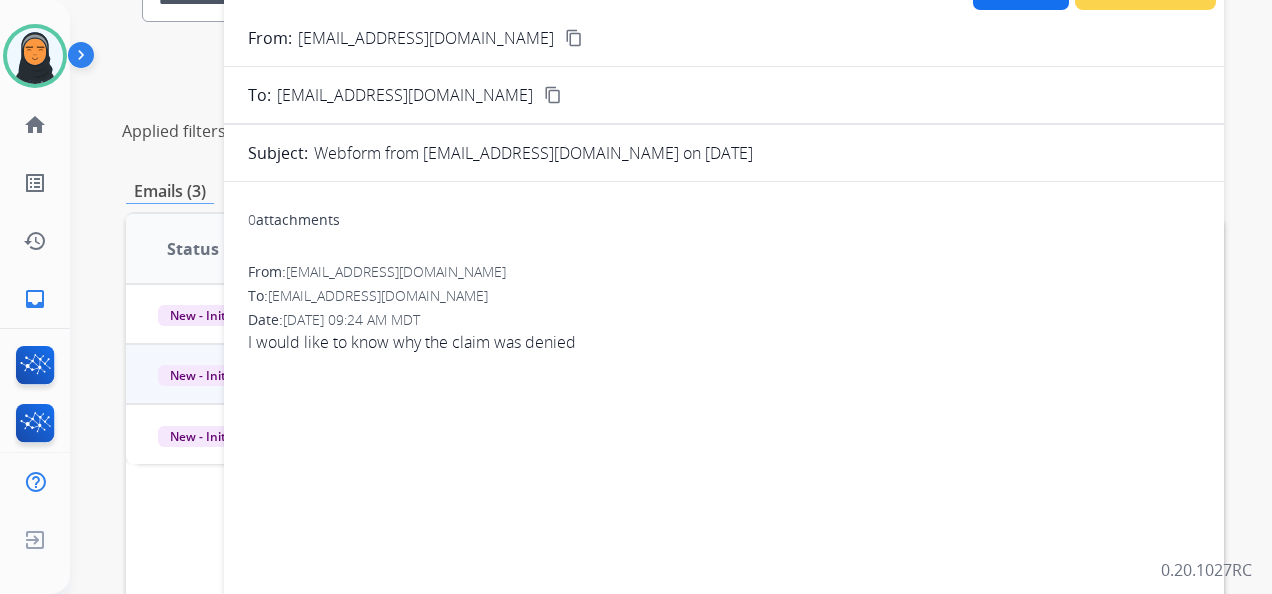 click on "content_copy" at bounding box center [574, 38] 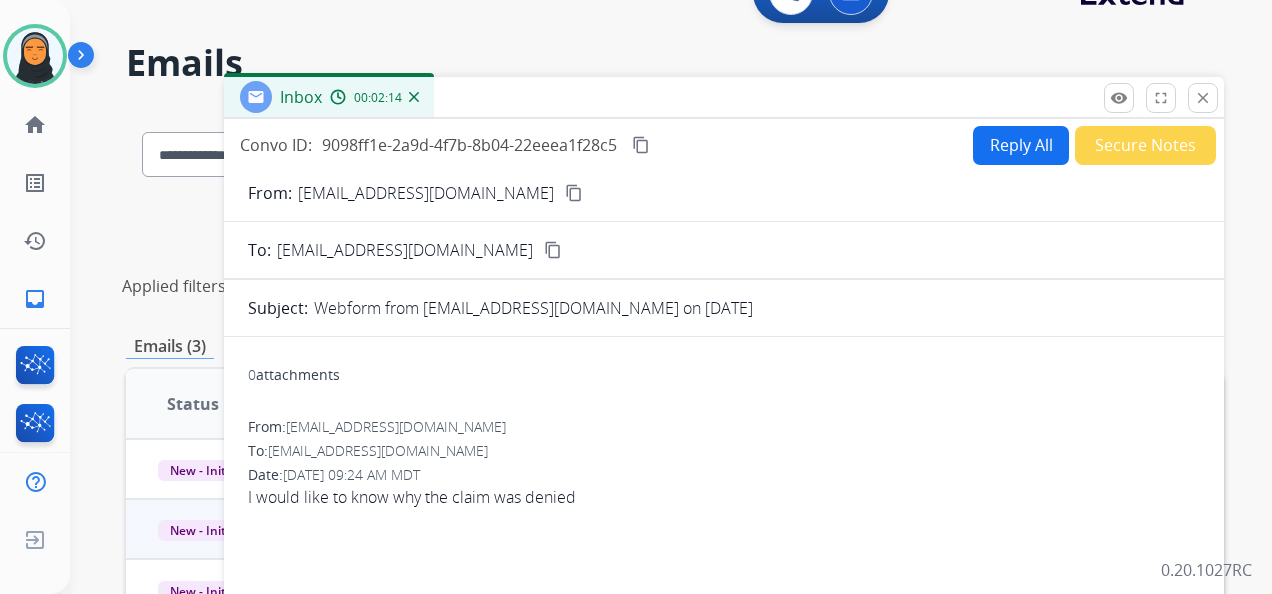 scroll, scrollTop: 0, scrollLeft: 0, axis: both 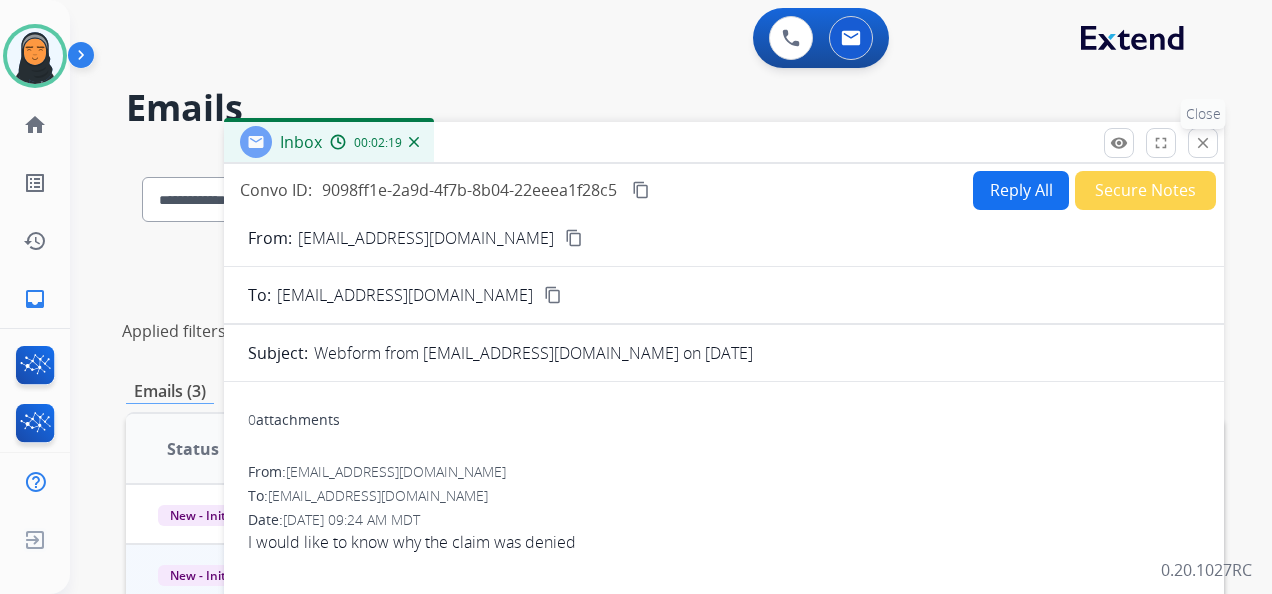 click on "close" at bounding box center (1203, 143) 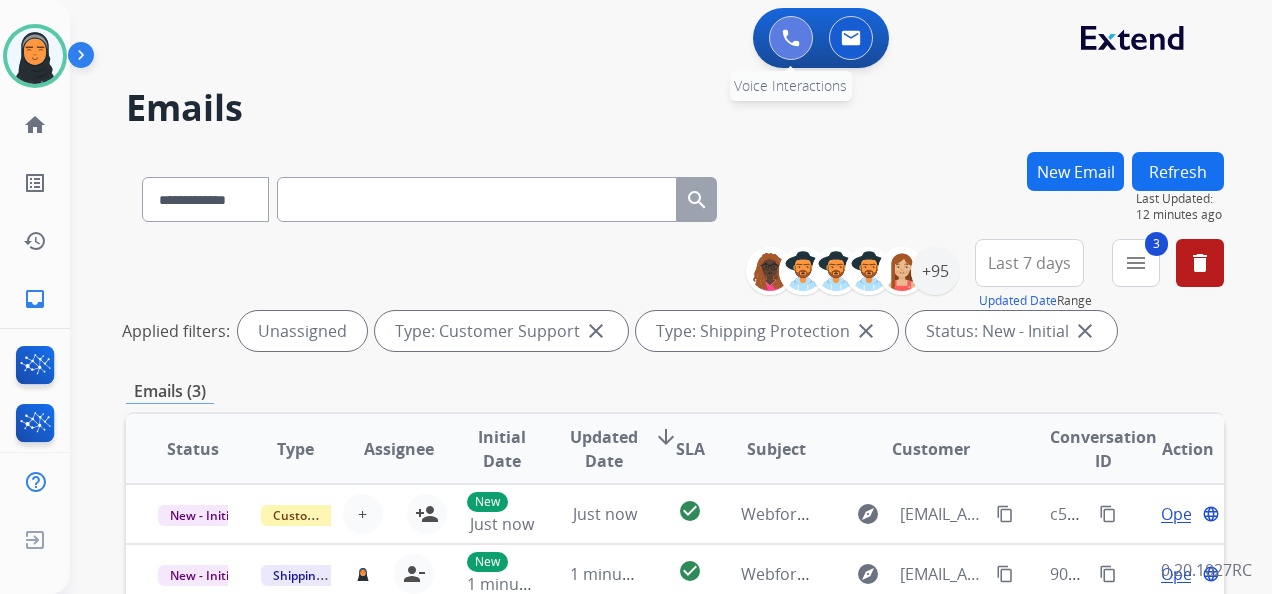 click at bounding box center (791, 38) 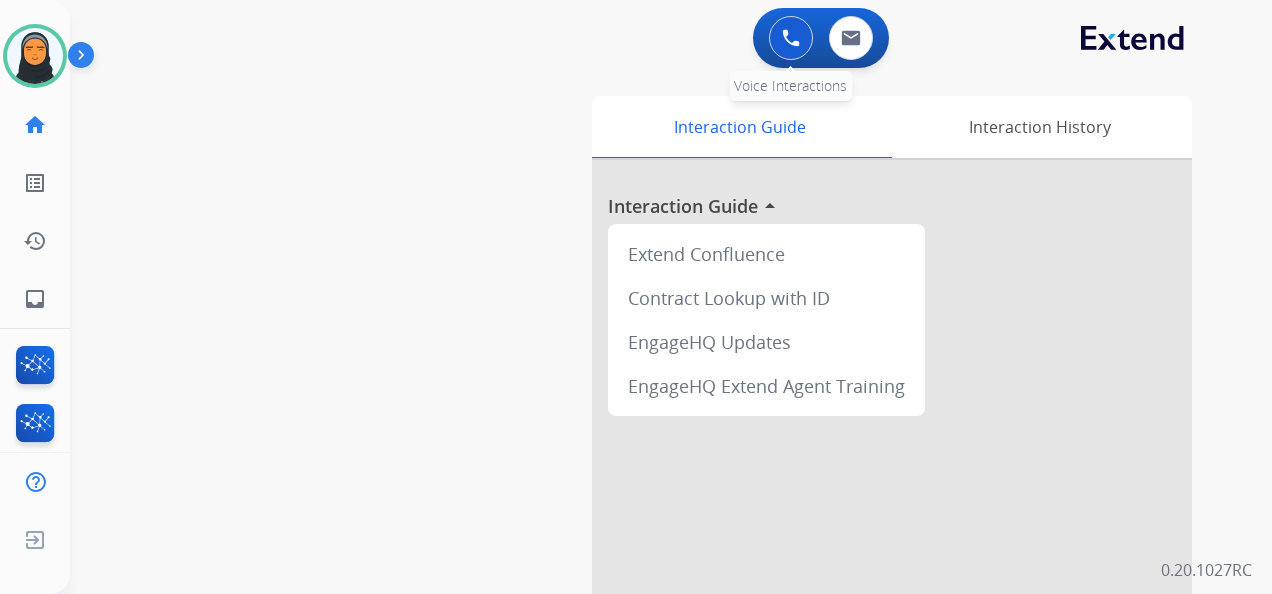 click at bounding box center [791, 38] 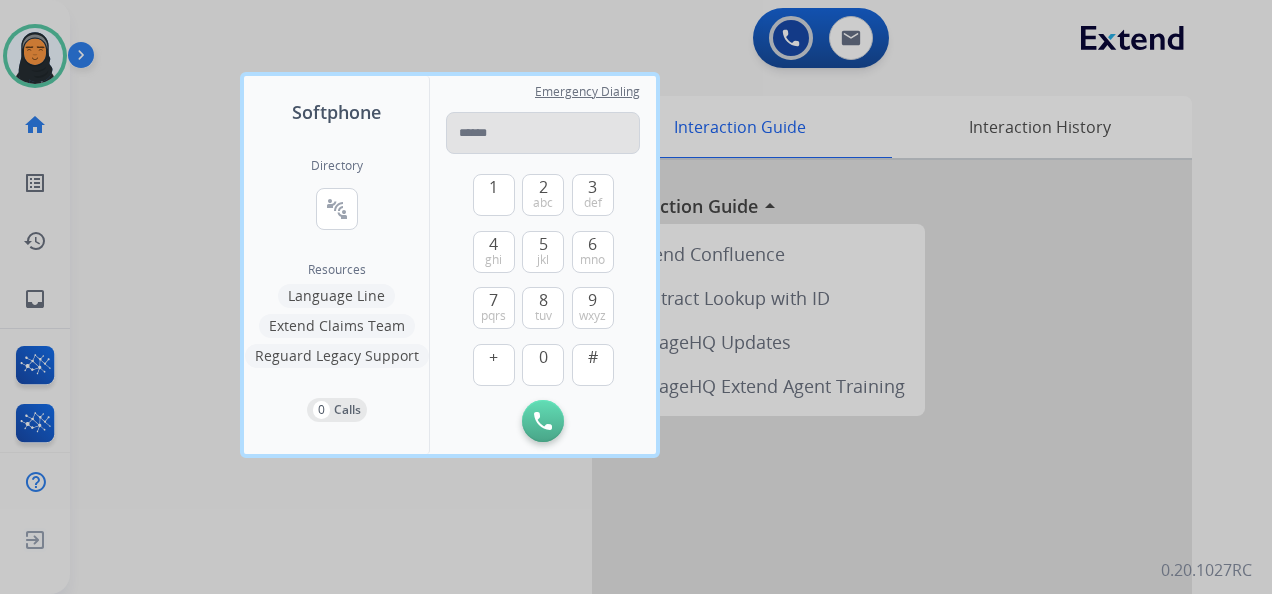 click at bounding box center [543, 133] 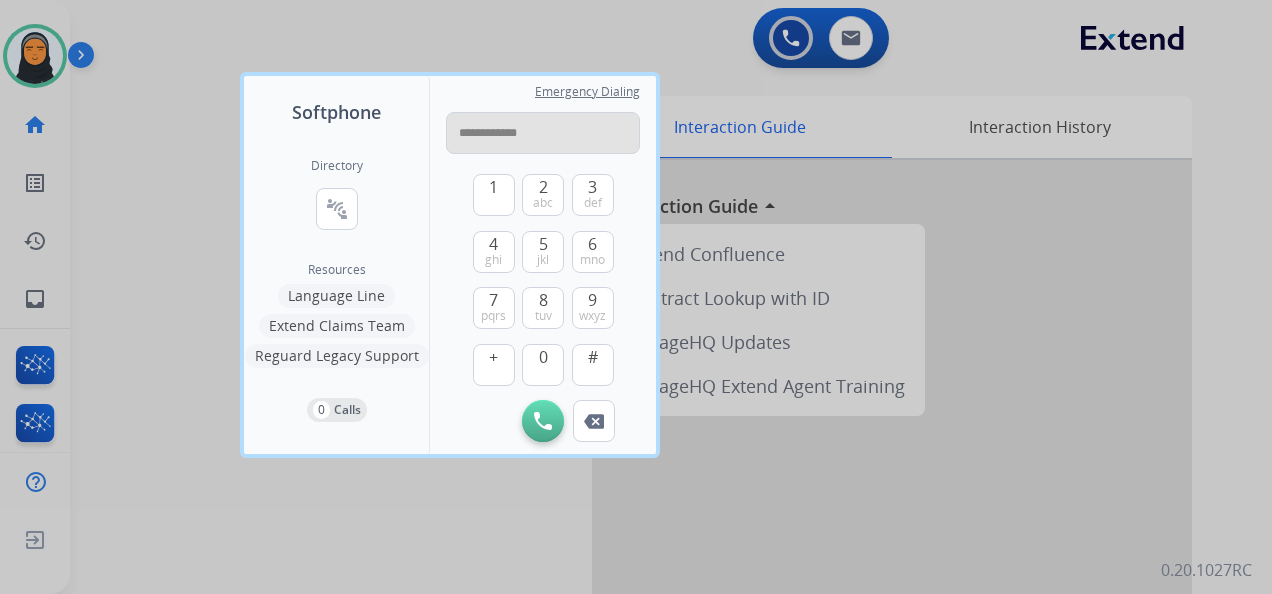 click on "**********" at bounding box center [543, 133] 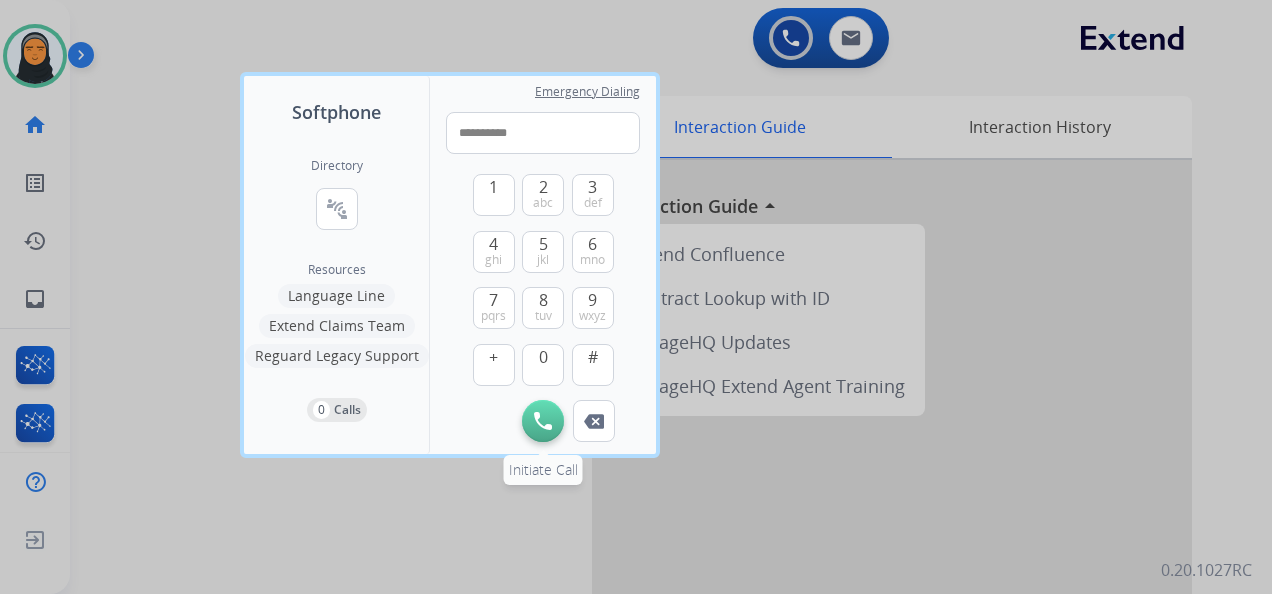 type on "**********" 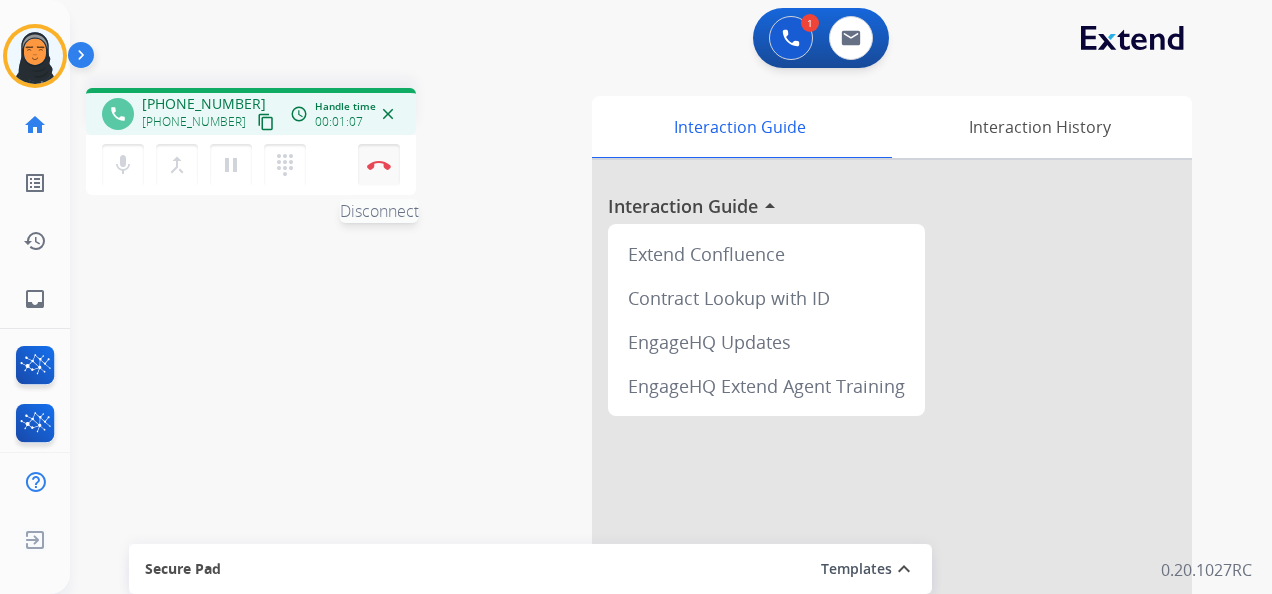 click at bounding box center [379, 165] 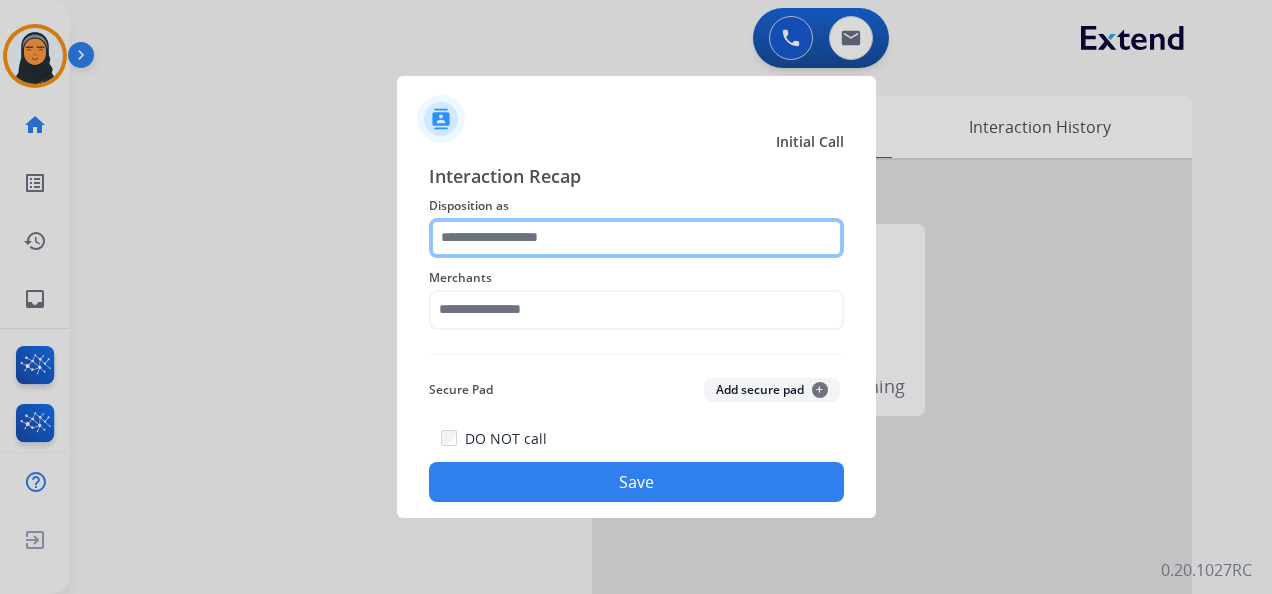click 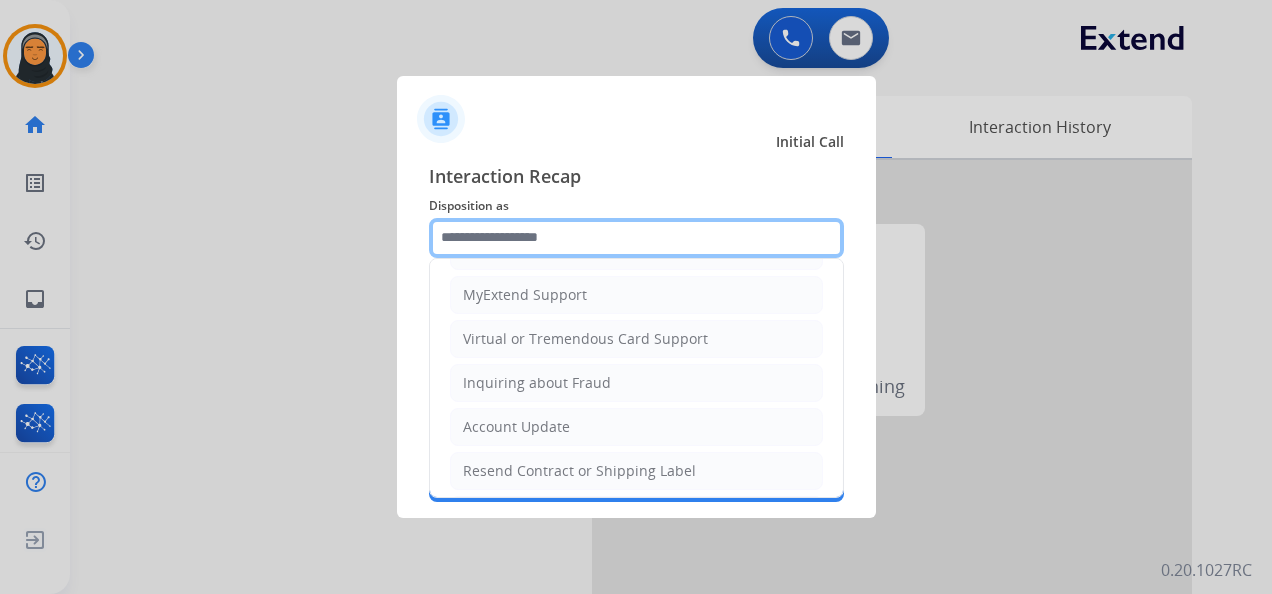 scroll, scrollTop: 390, scrollLeft: 0, axis: vertical 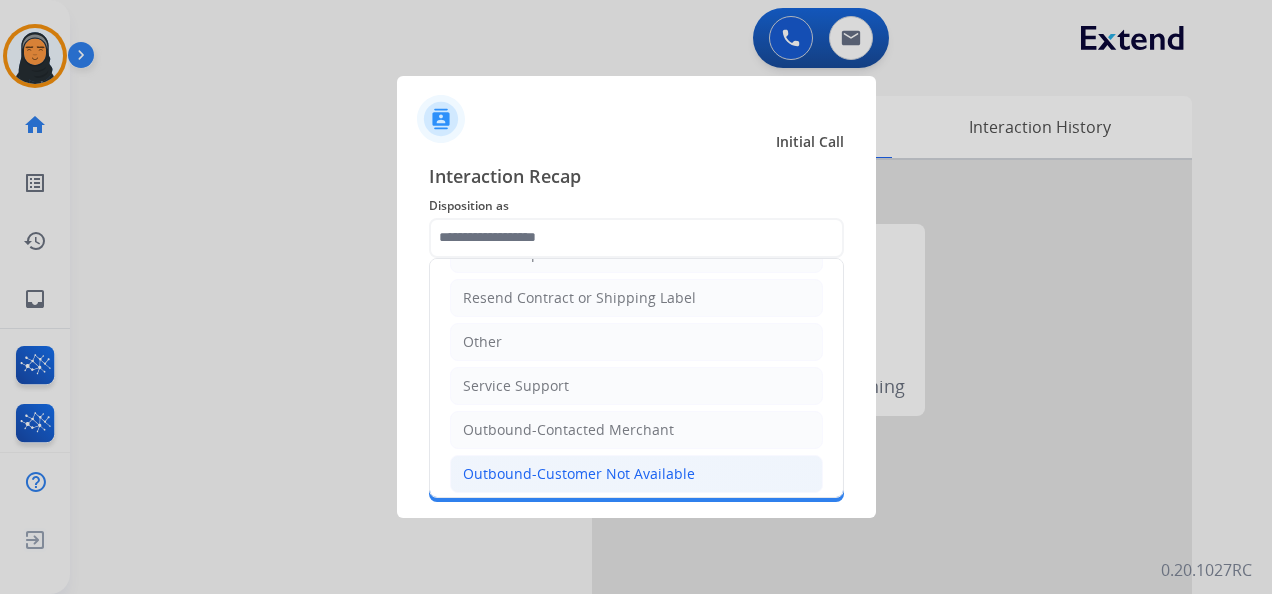 click on "Outbound-Customer Not Available" 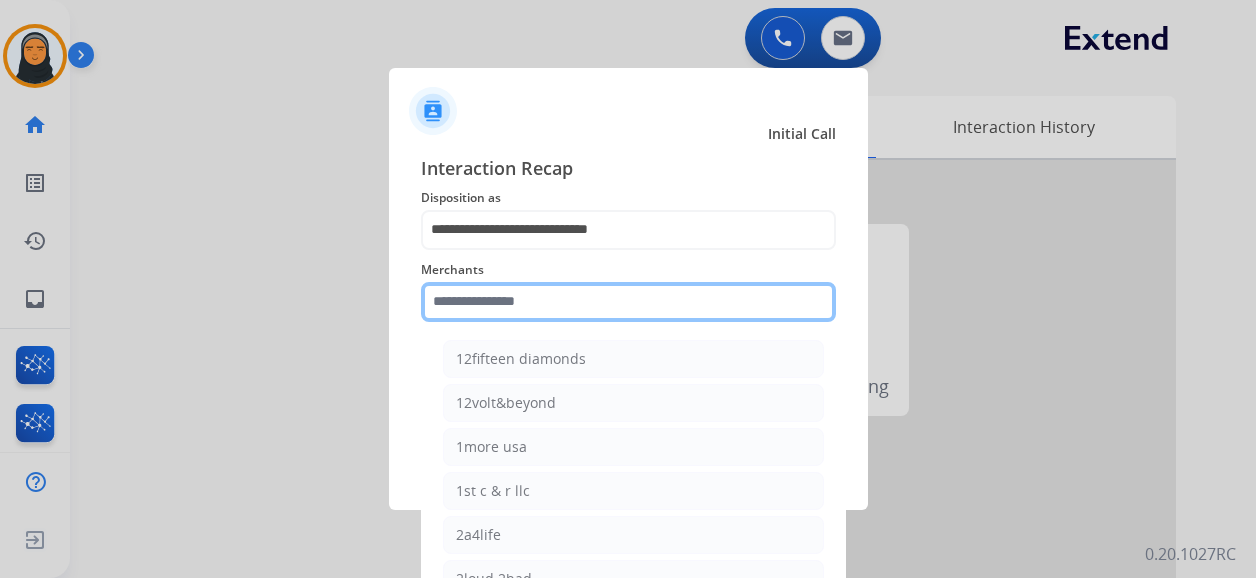 click 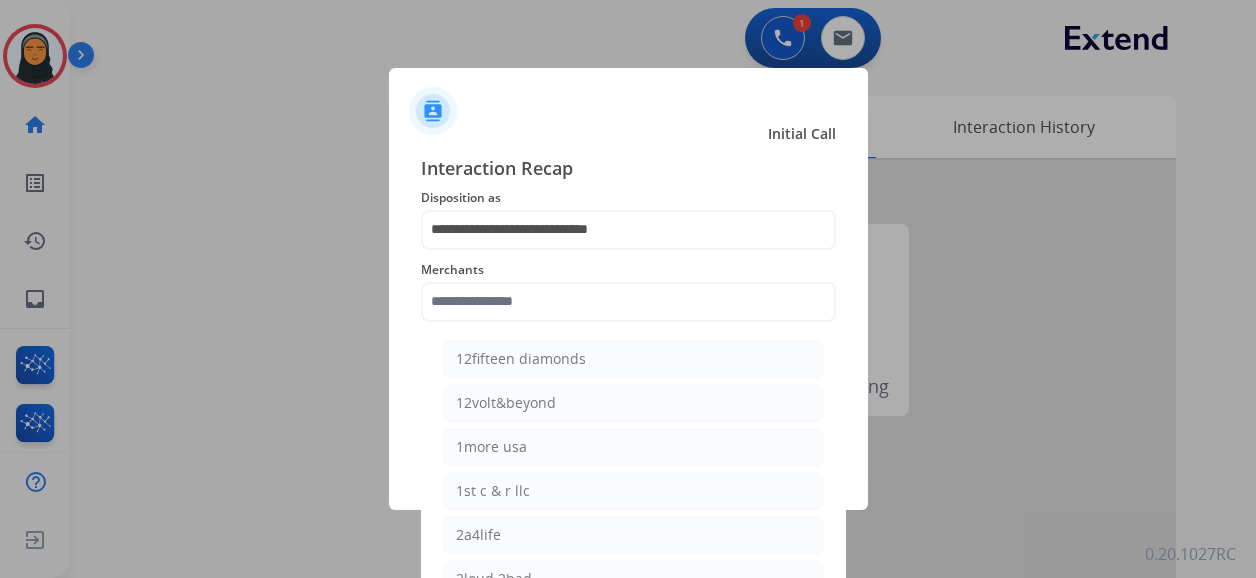 click at bounding box center (628, 289) 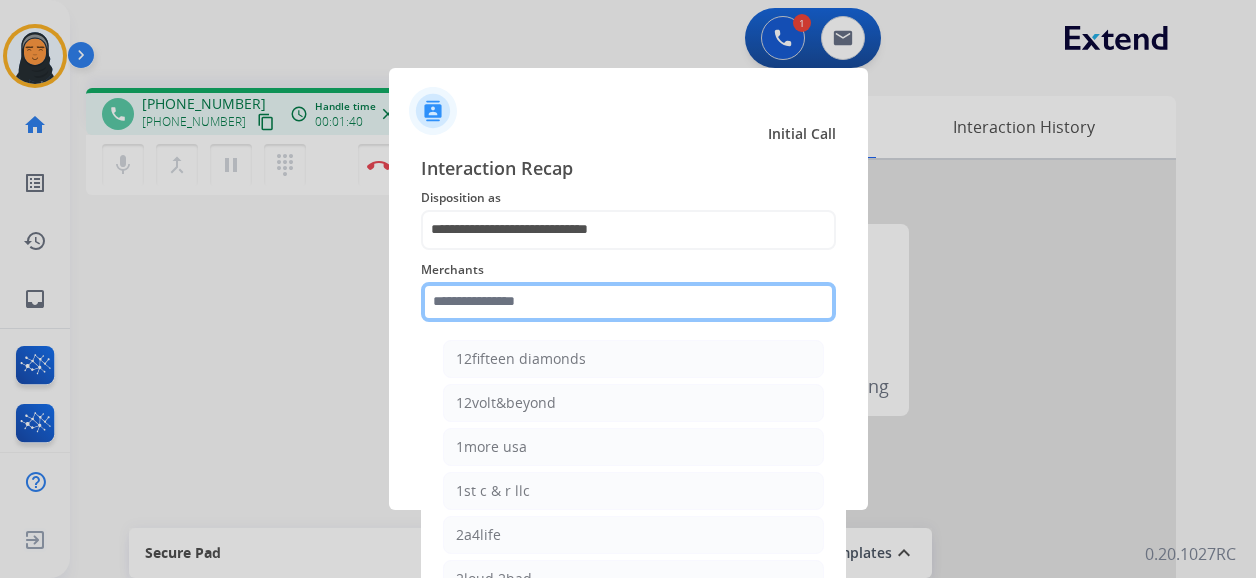 click 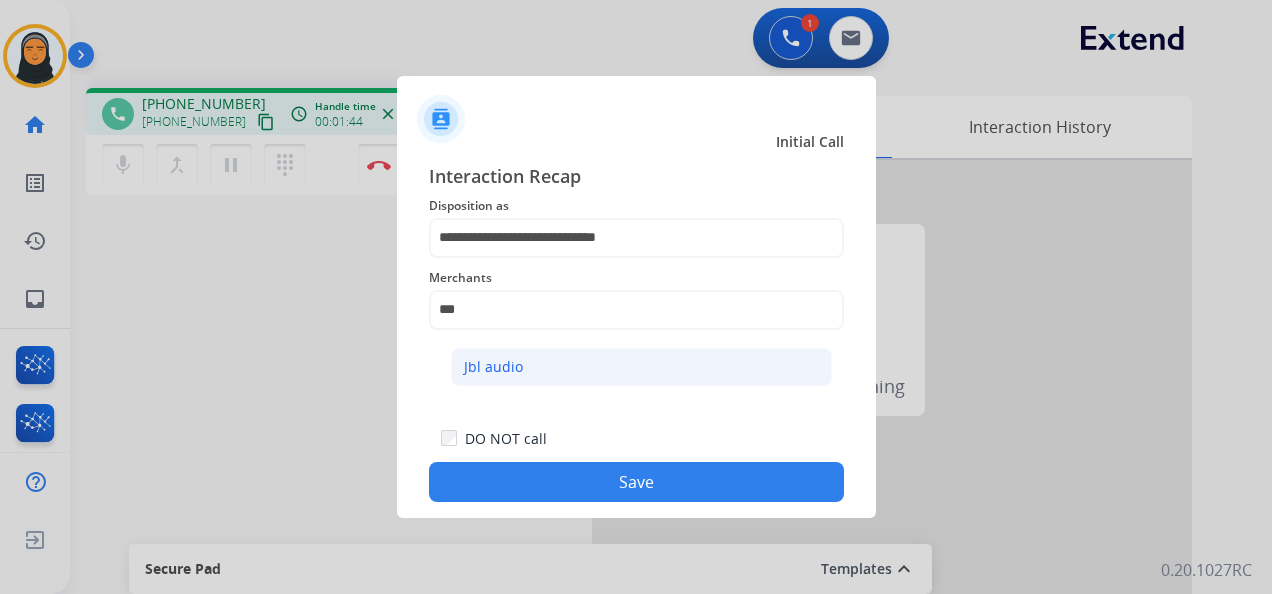 click on "Jbl audio" 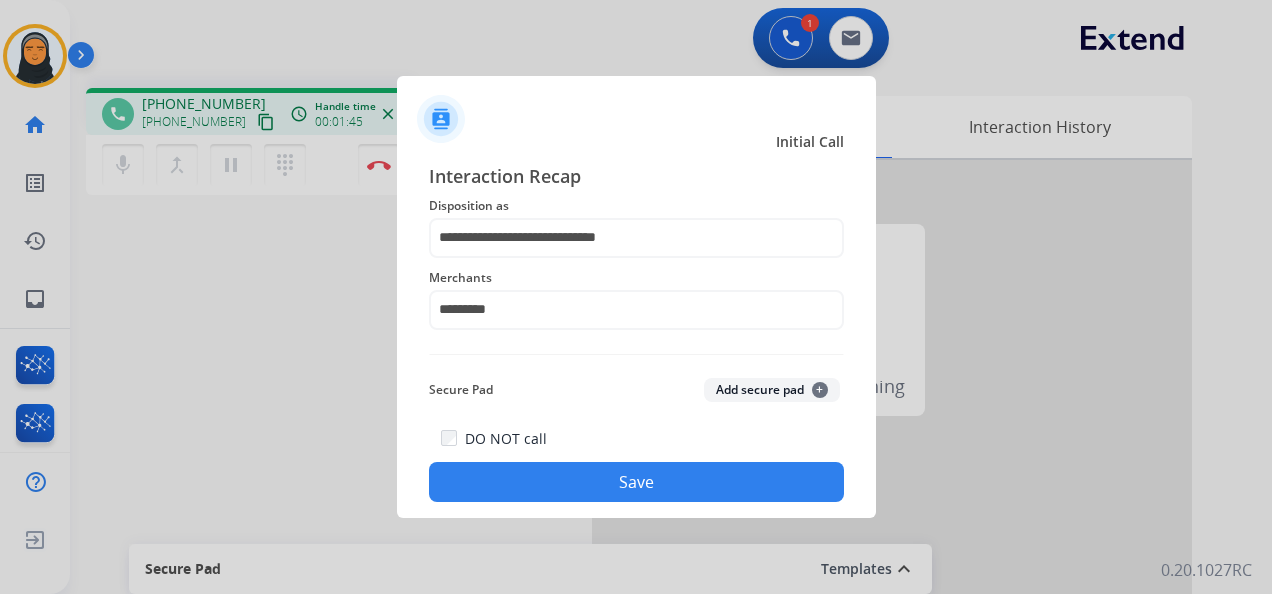 click on "Save" 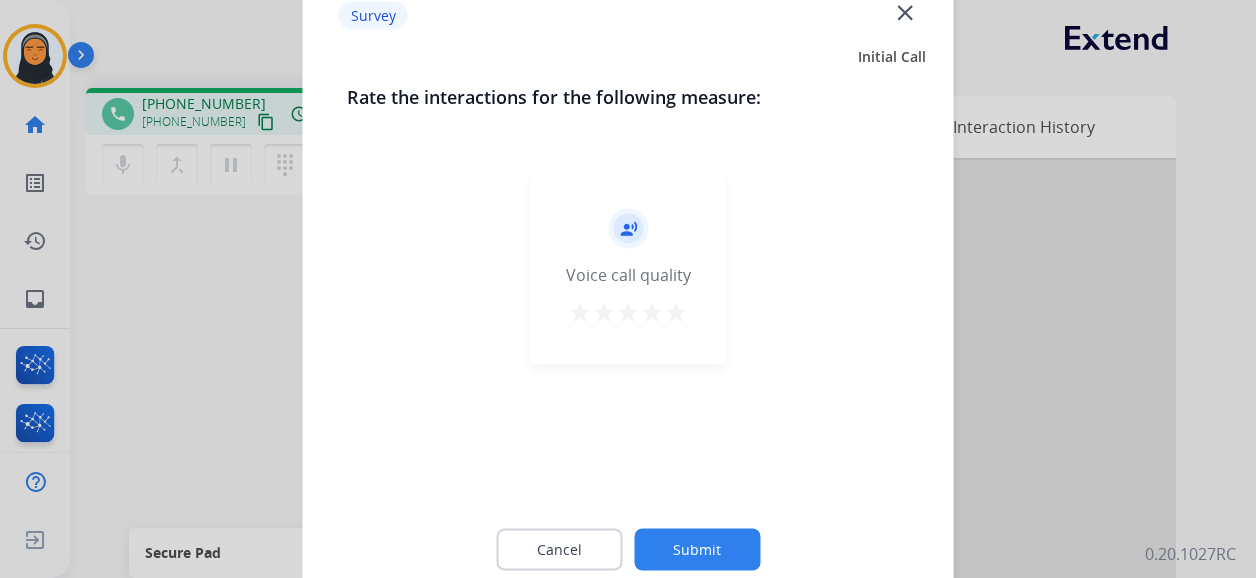 click on "star" at bounding box center [676, 313] 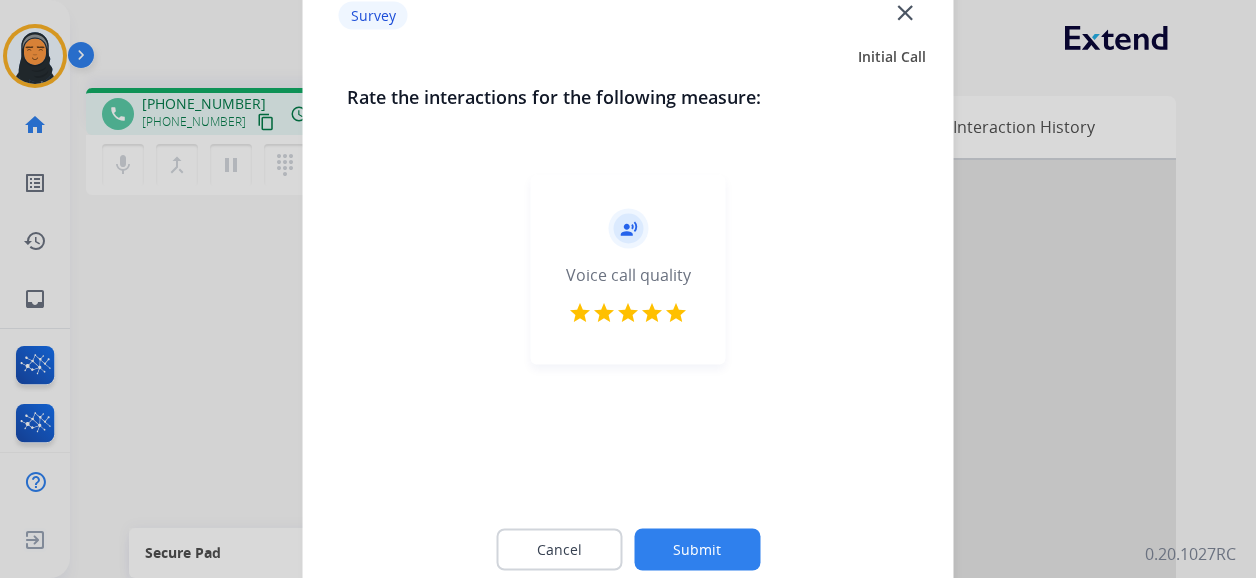 click on "Submit" 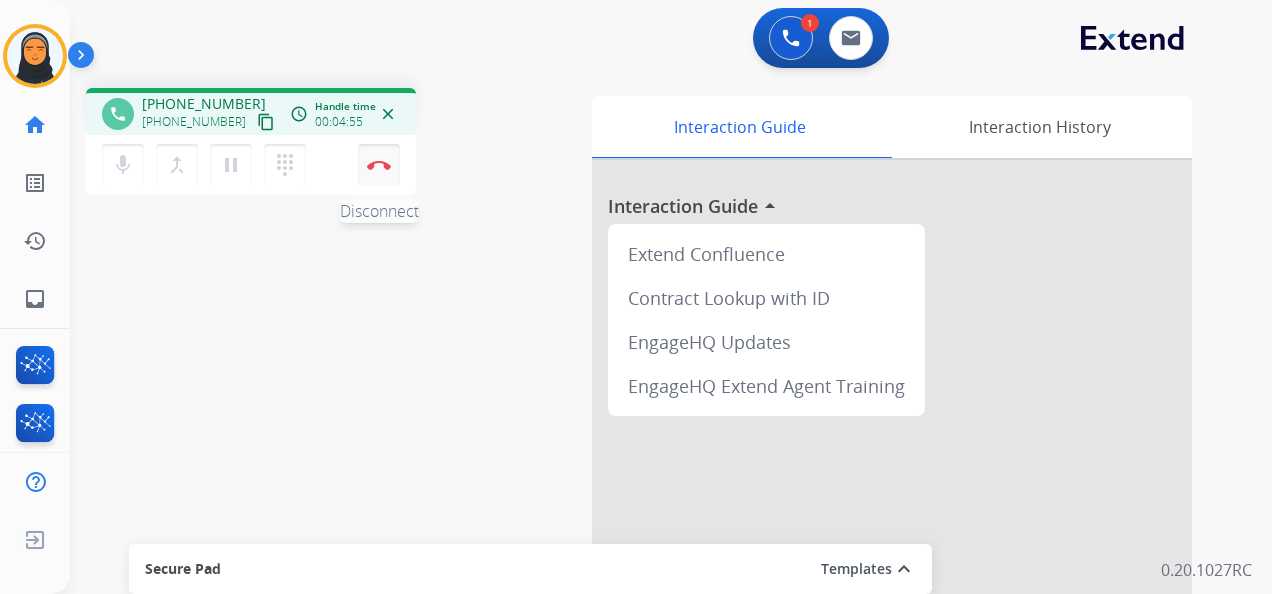 click at bounding box center (379, 165) 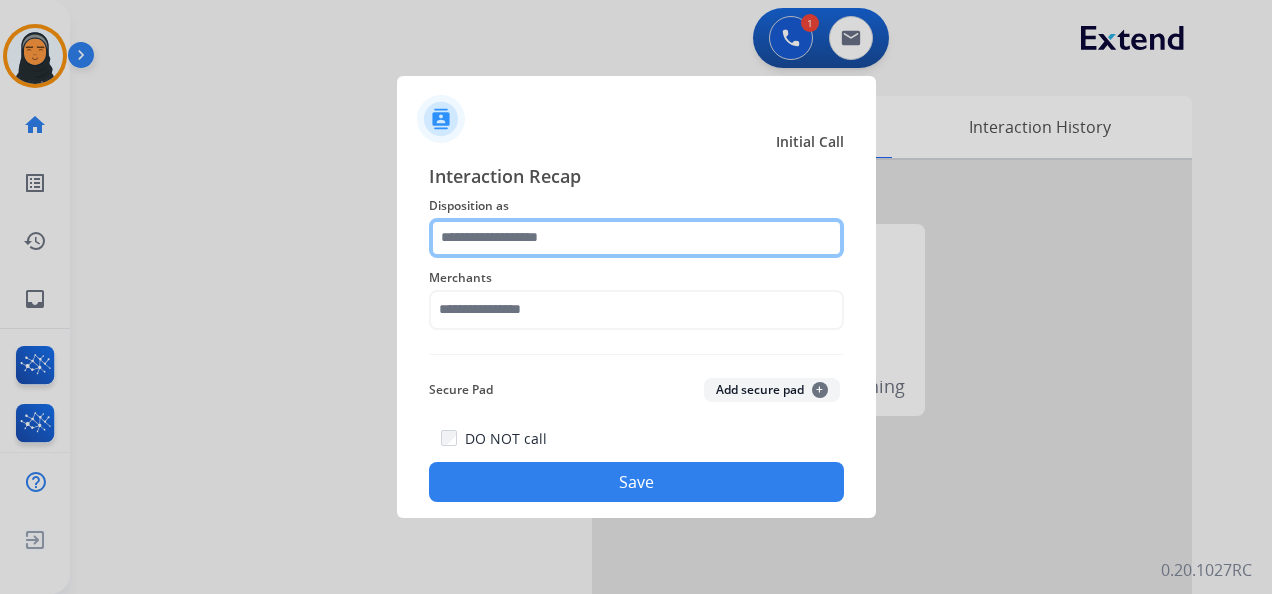 click 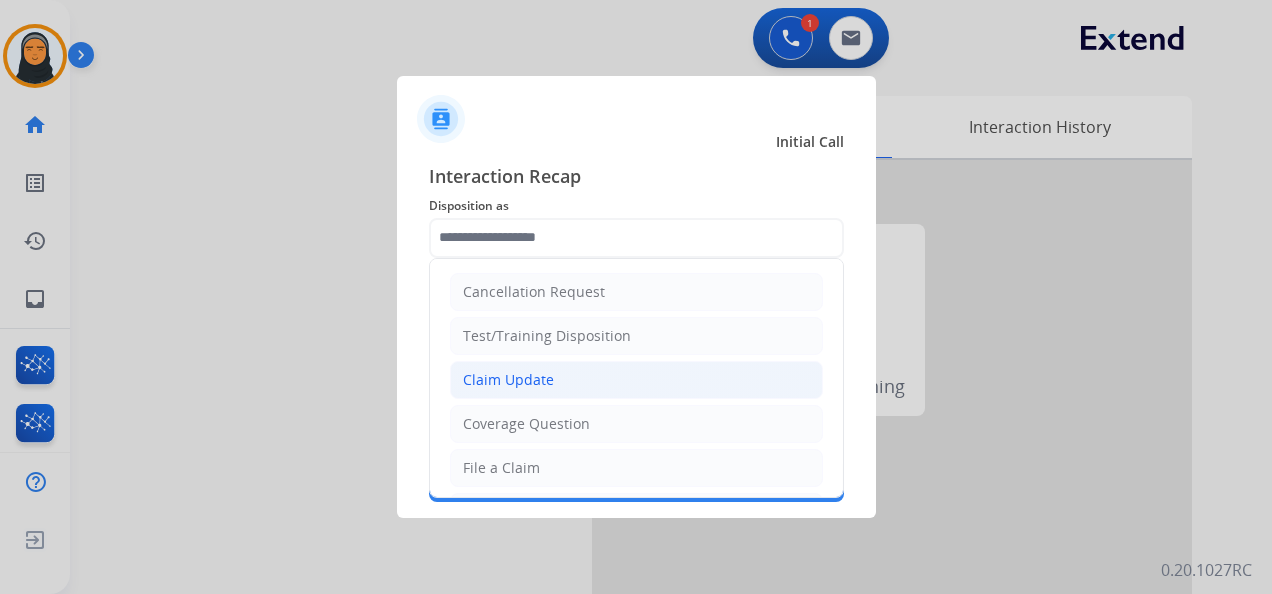 click on "Claim Update" 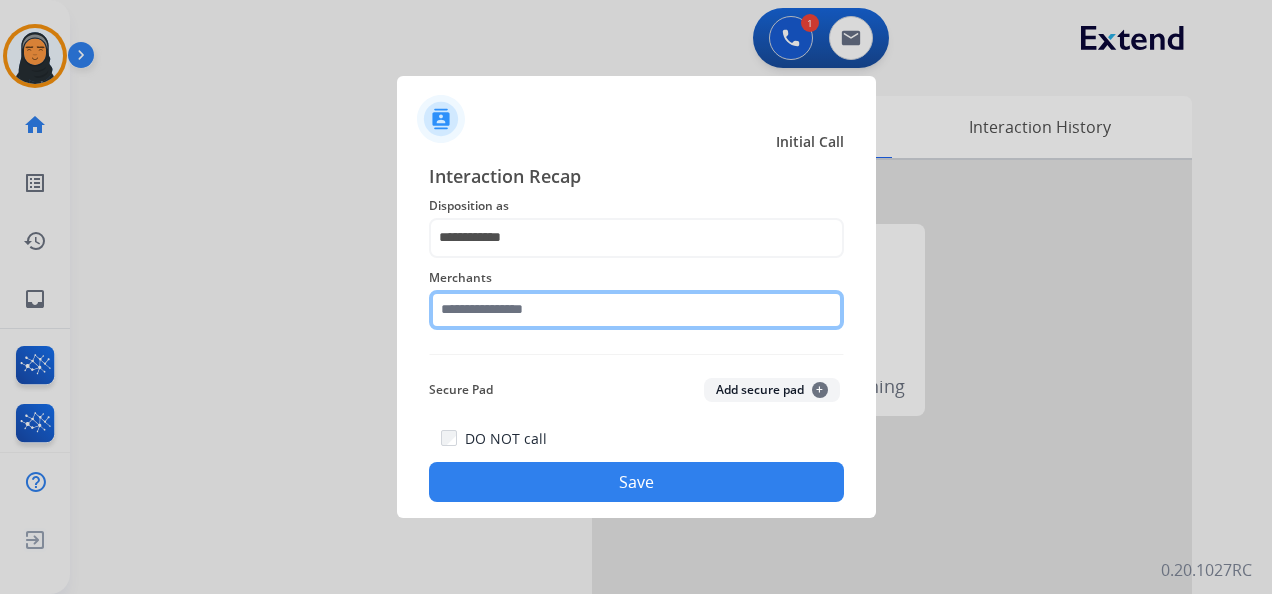 click 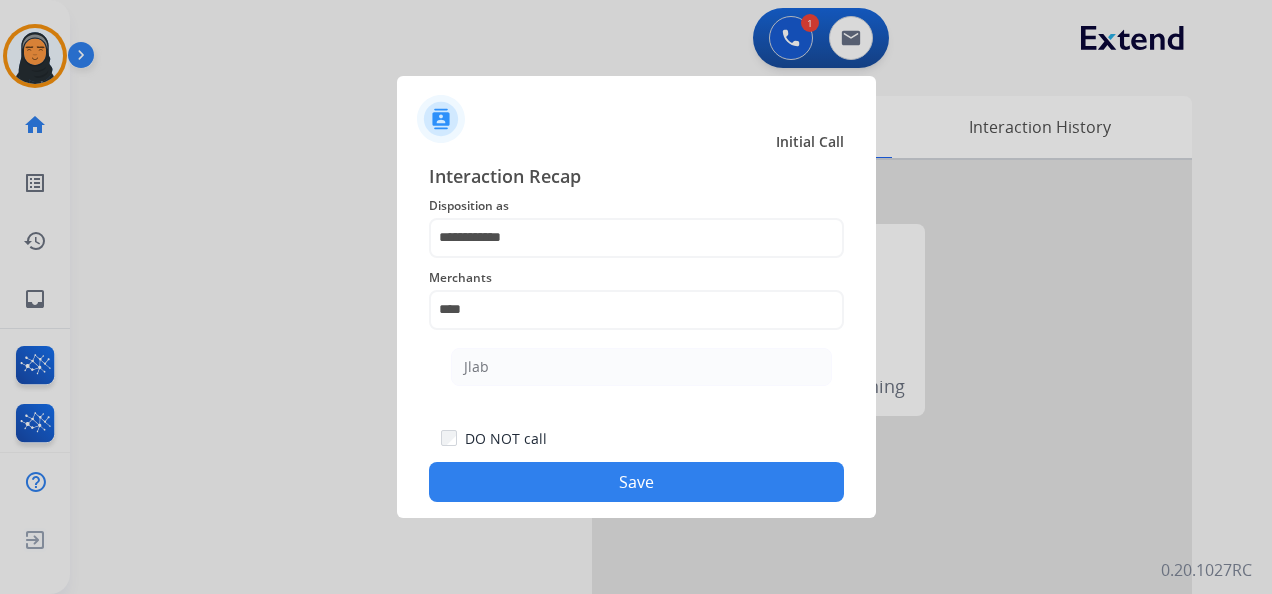 click on "Jlab" 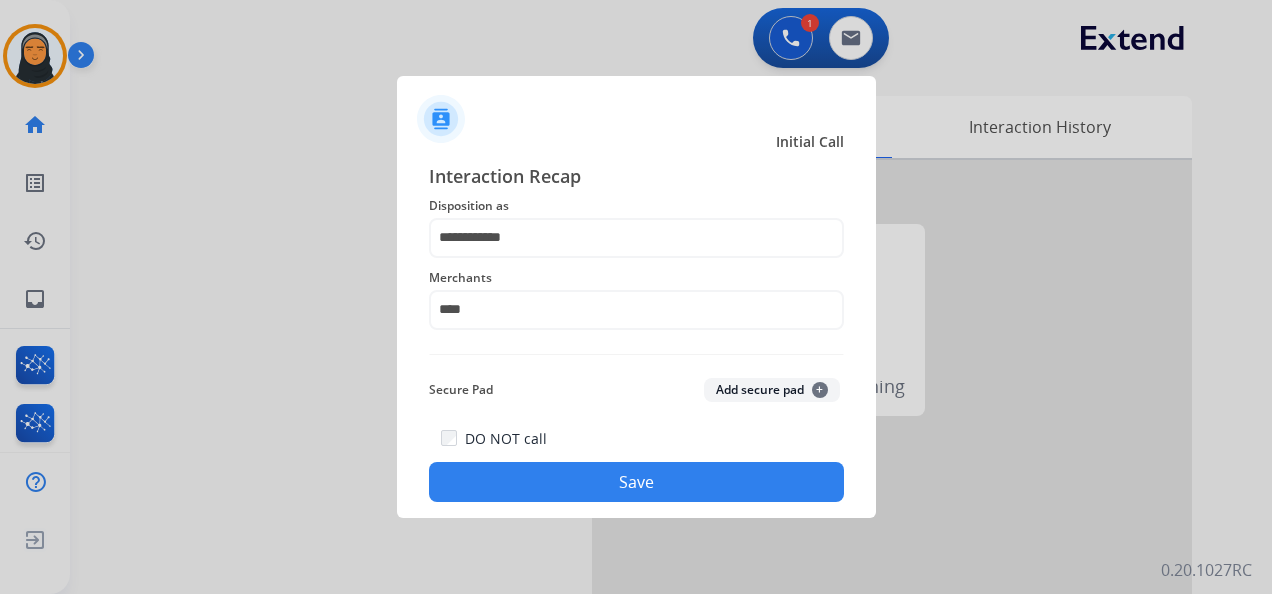 click on "Save" 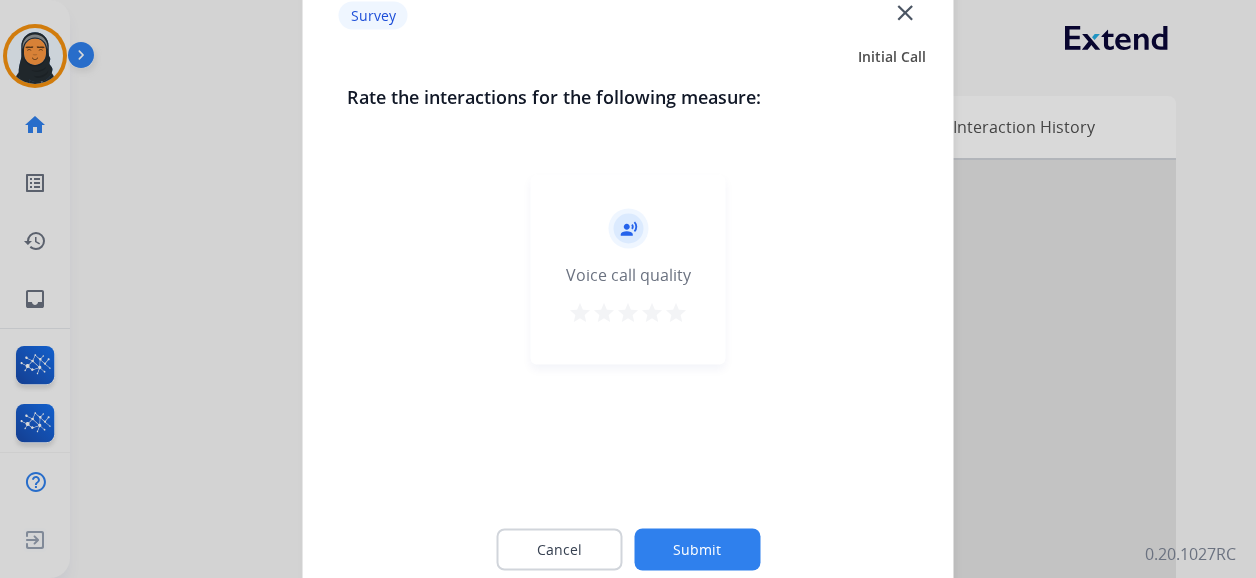 click on "star" at bounding box center [676, 313] 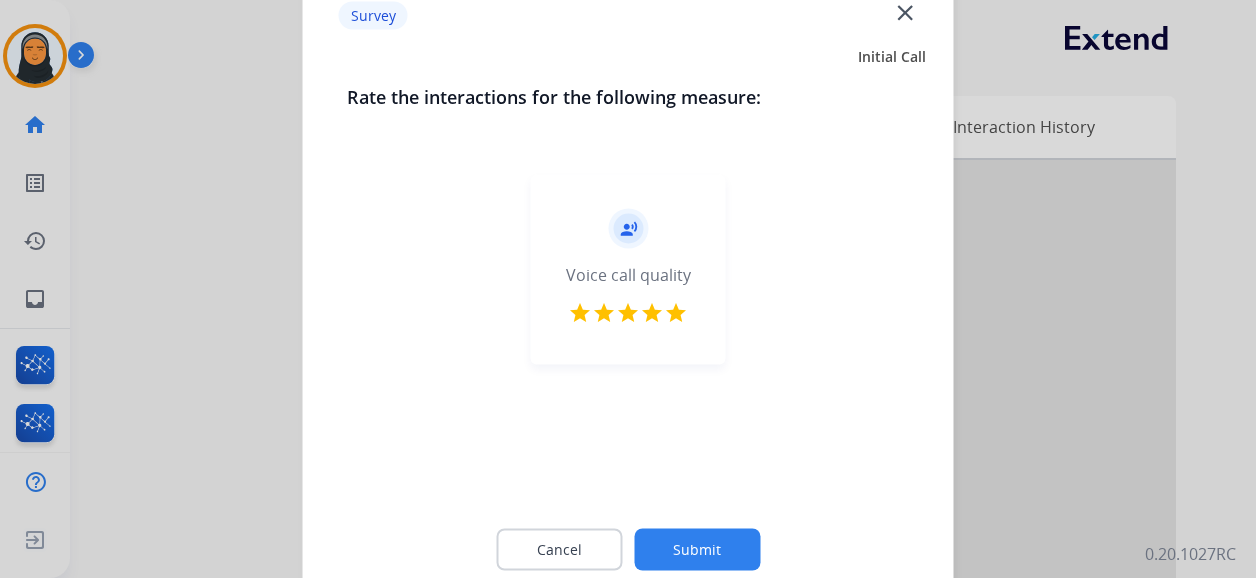 click on "Submit" 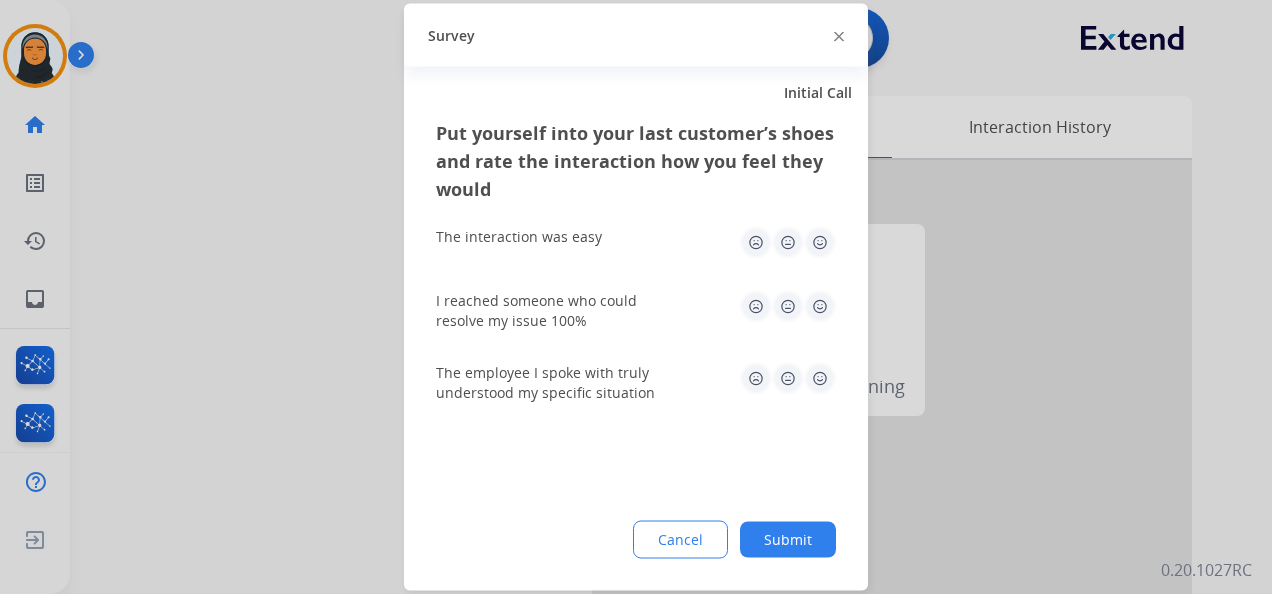 click 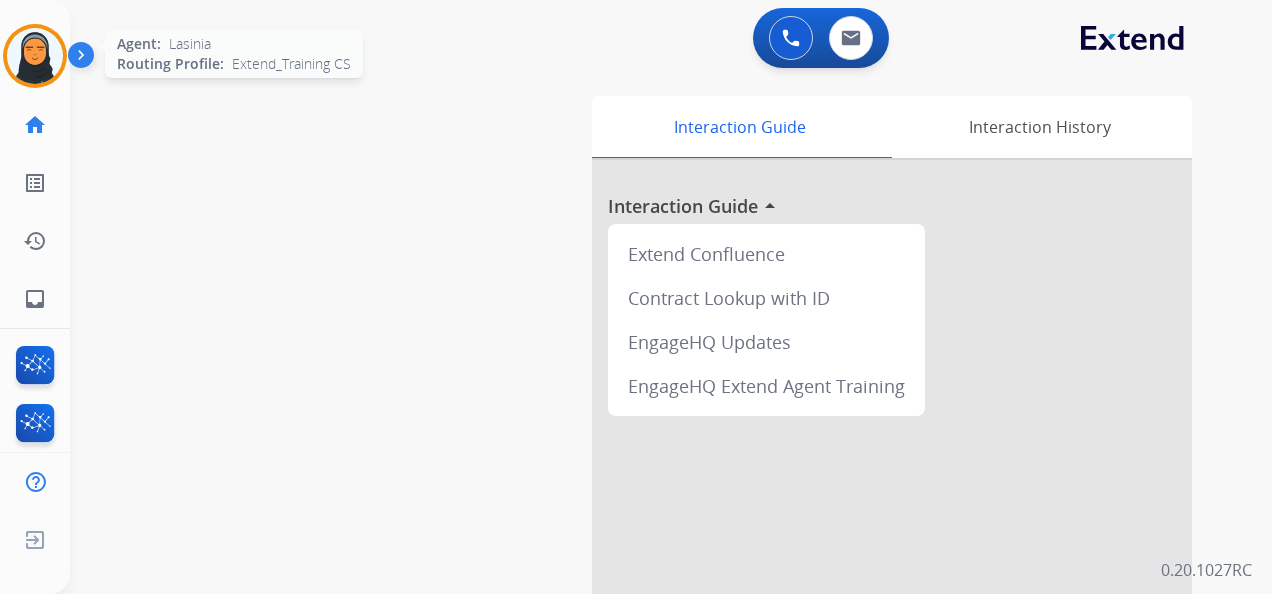 click at bounding box center [35, 56] 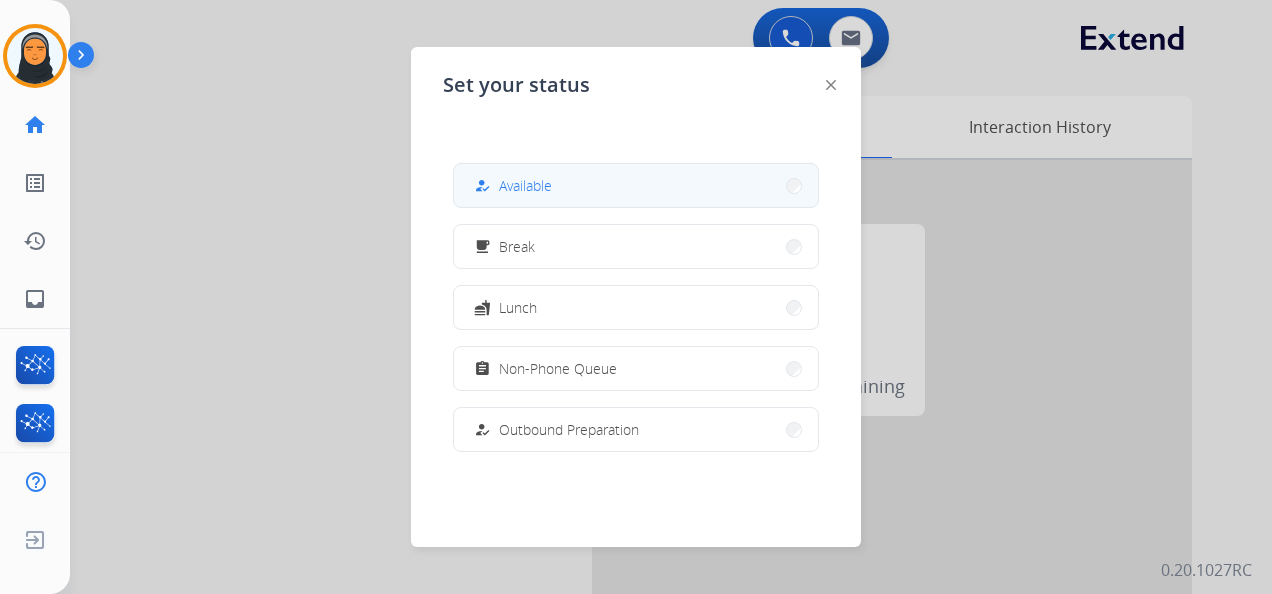 click on "how_to_reg Available" at bounding box center [636, 185] 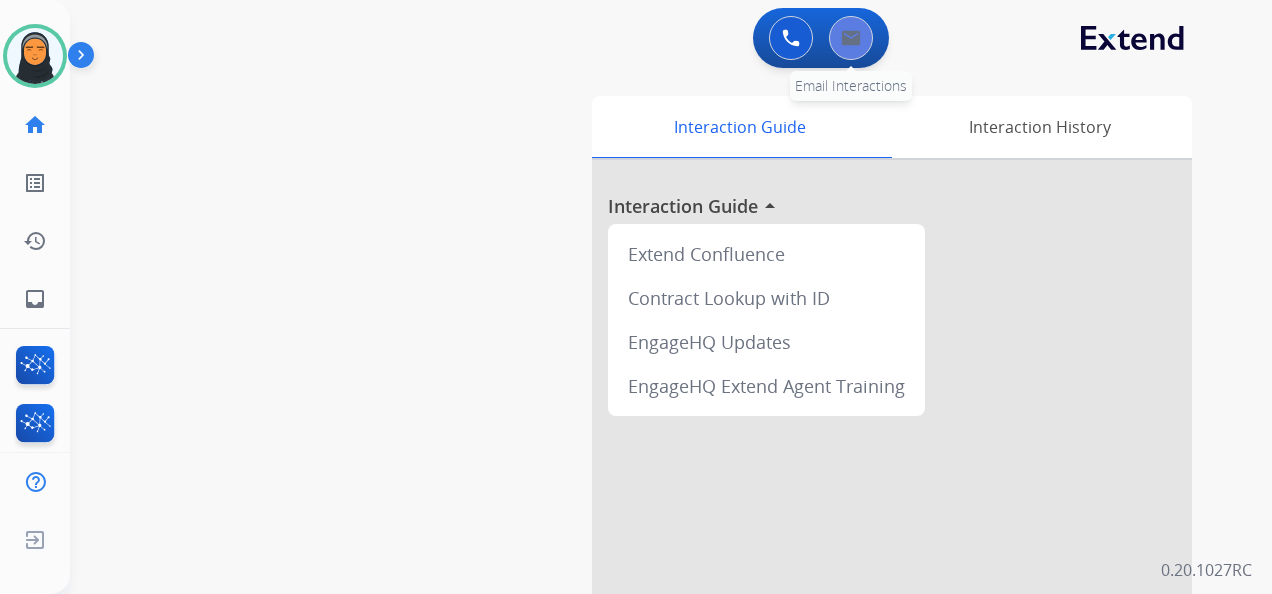 click at bounding box center [851, 38] 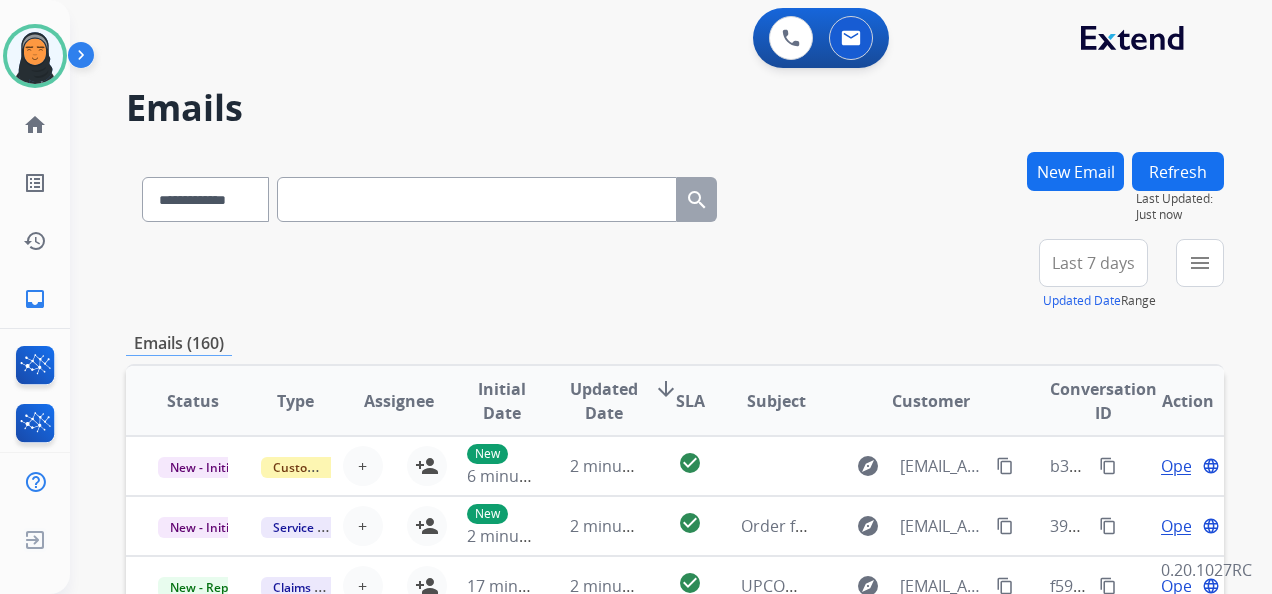 scroll, scrollTop: 2, scrollLeft: 0, axis: vertical 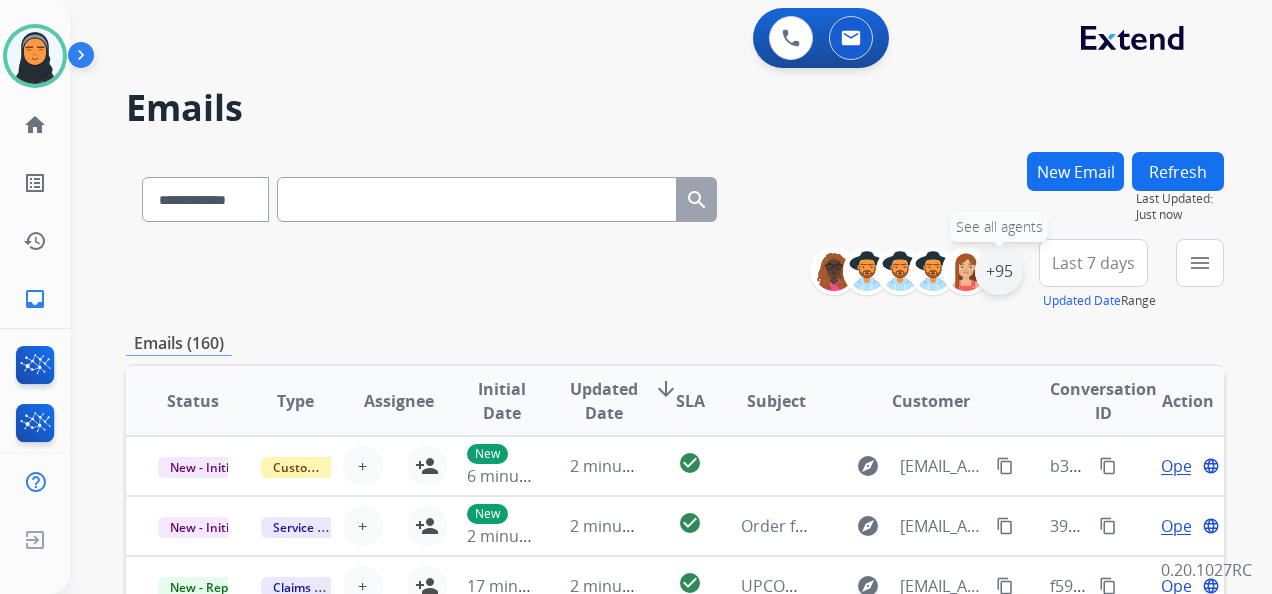 click on "+95" at bounding box center [999, 271] 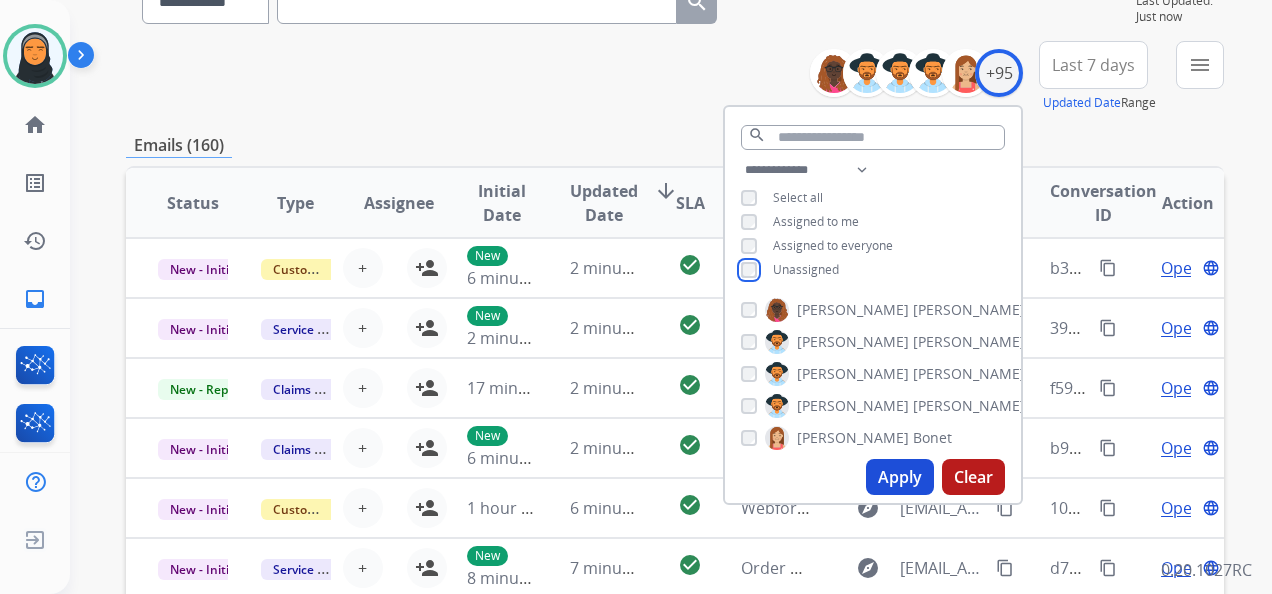 scroll, scrollTop: 200, scrollLeft: 0, axis: vertical 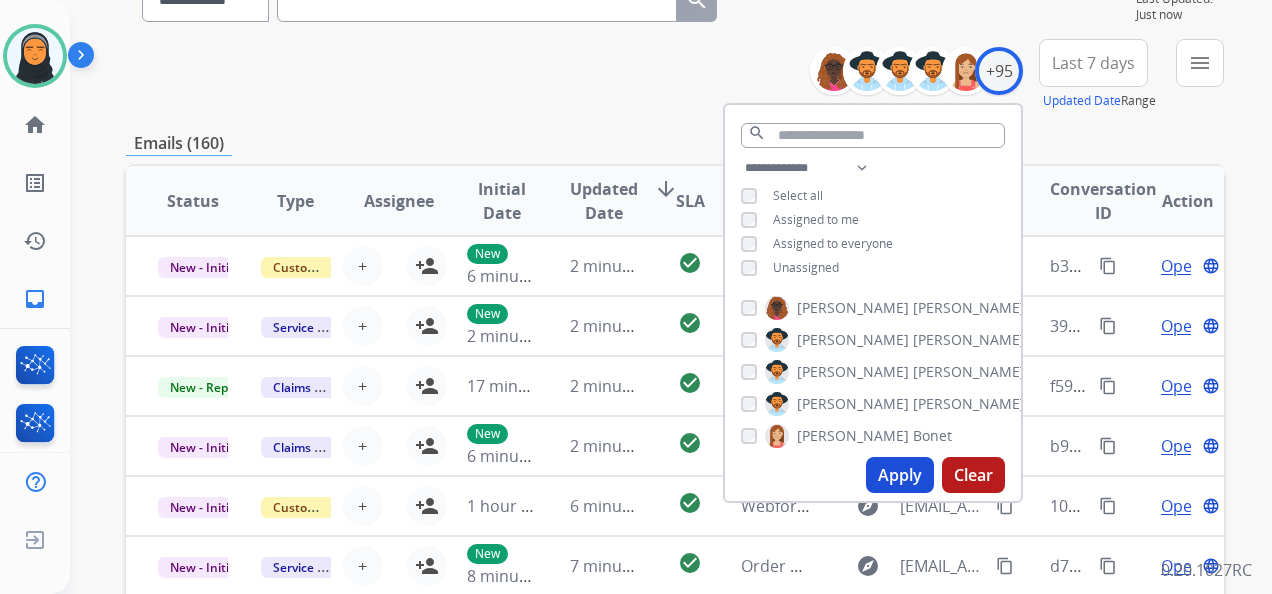 click on "Apply" at bounding box center (900, 475) 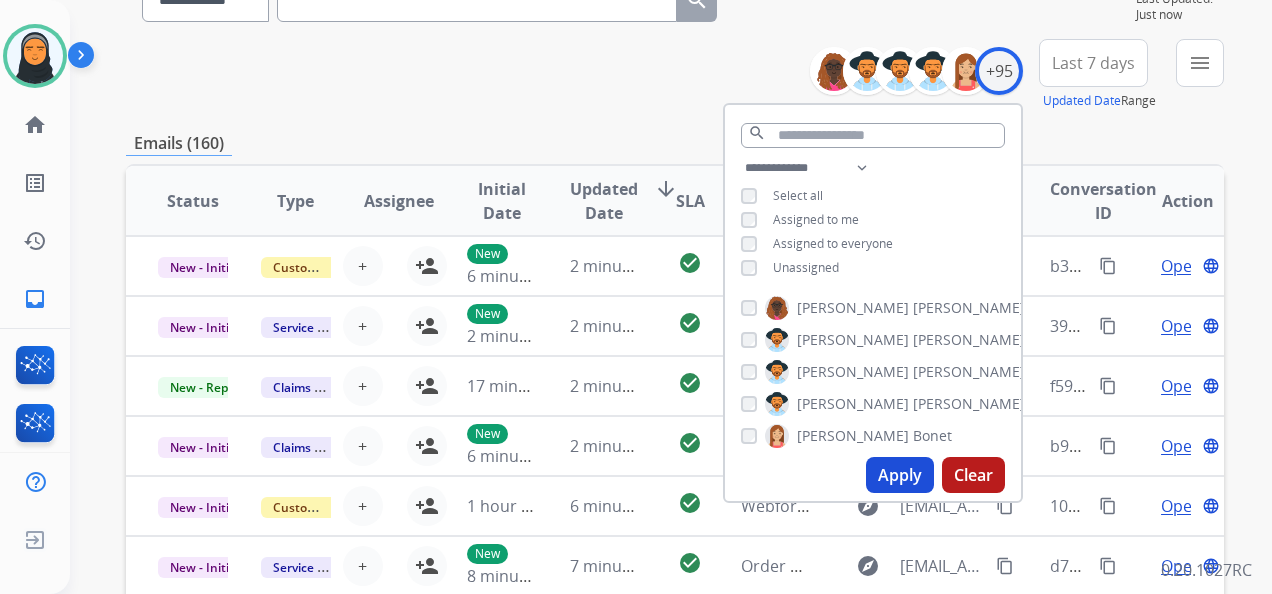 scroll, scrollTop: 0, scrollLeft: 0, axis: both 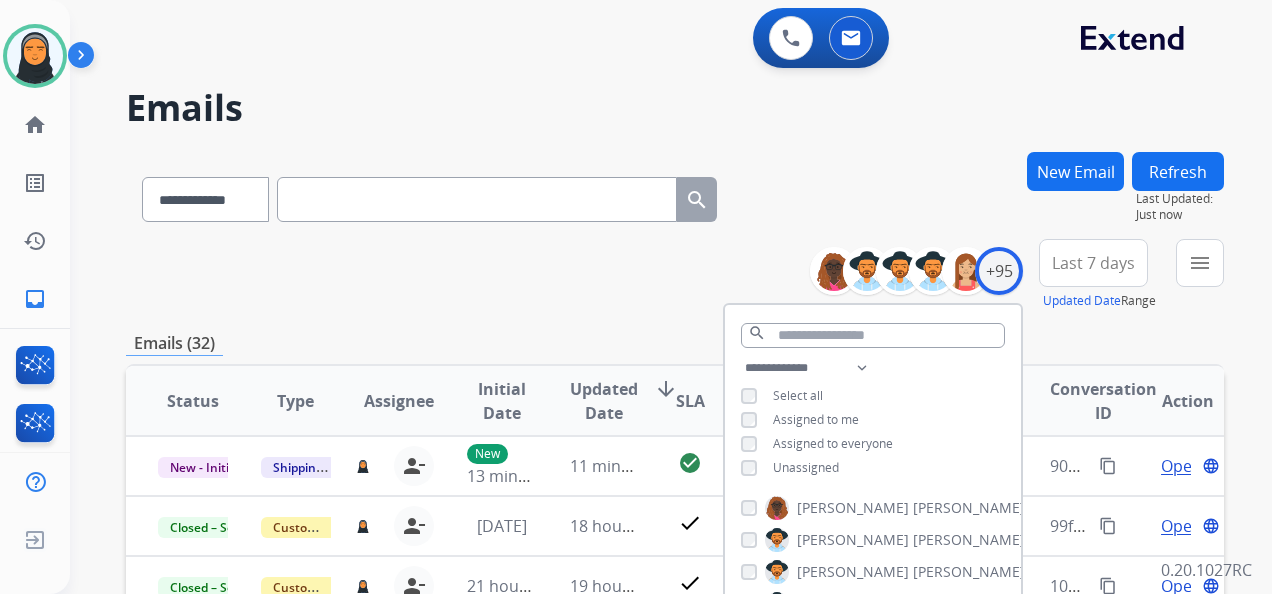 click on "**********" at bounding box center [647, 369] 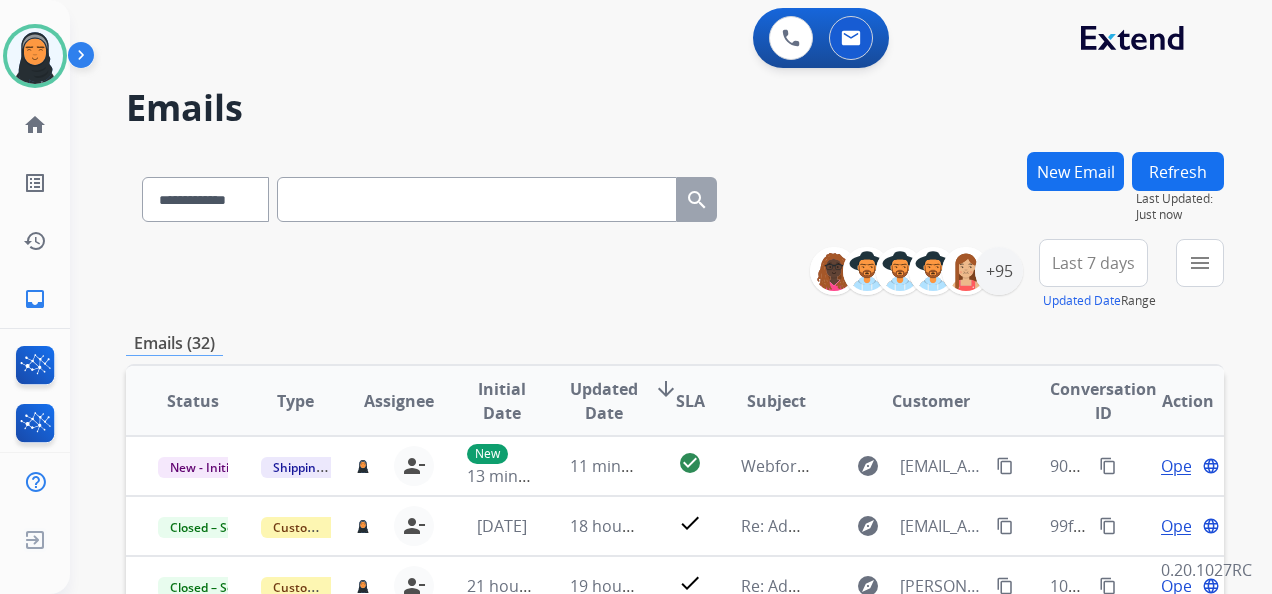 scroll, scrollTop: 2, scrollLeft: 0, axis: vertical 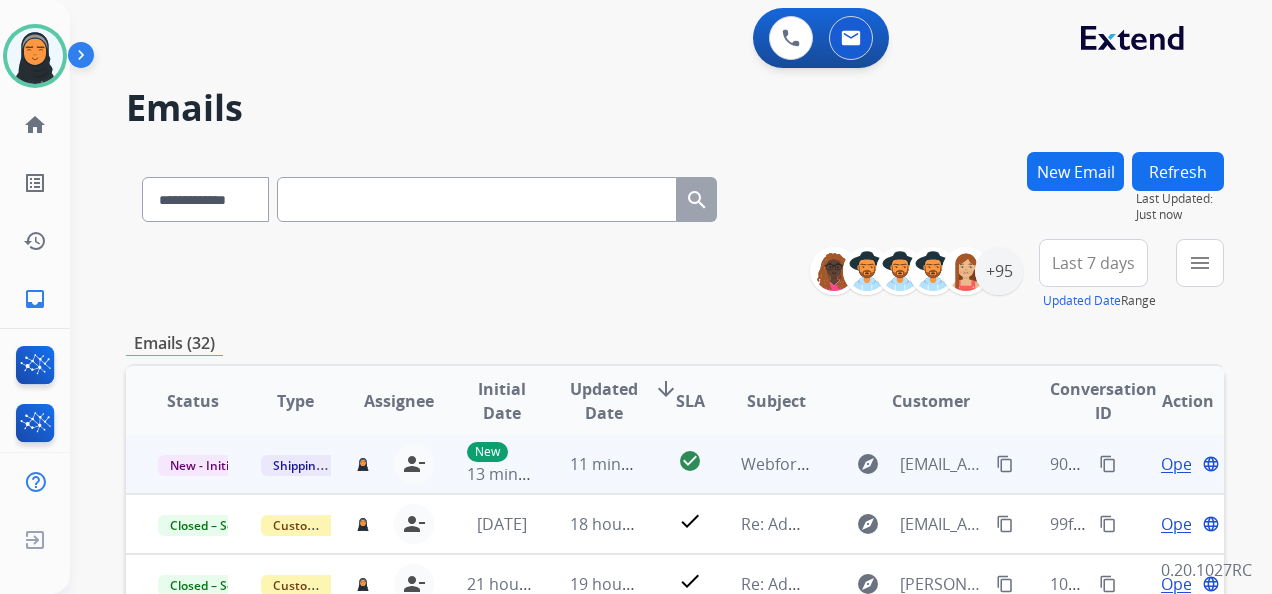 click on "content_copy" at bounding box center [1108, 464] 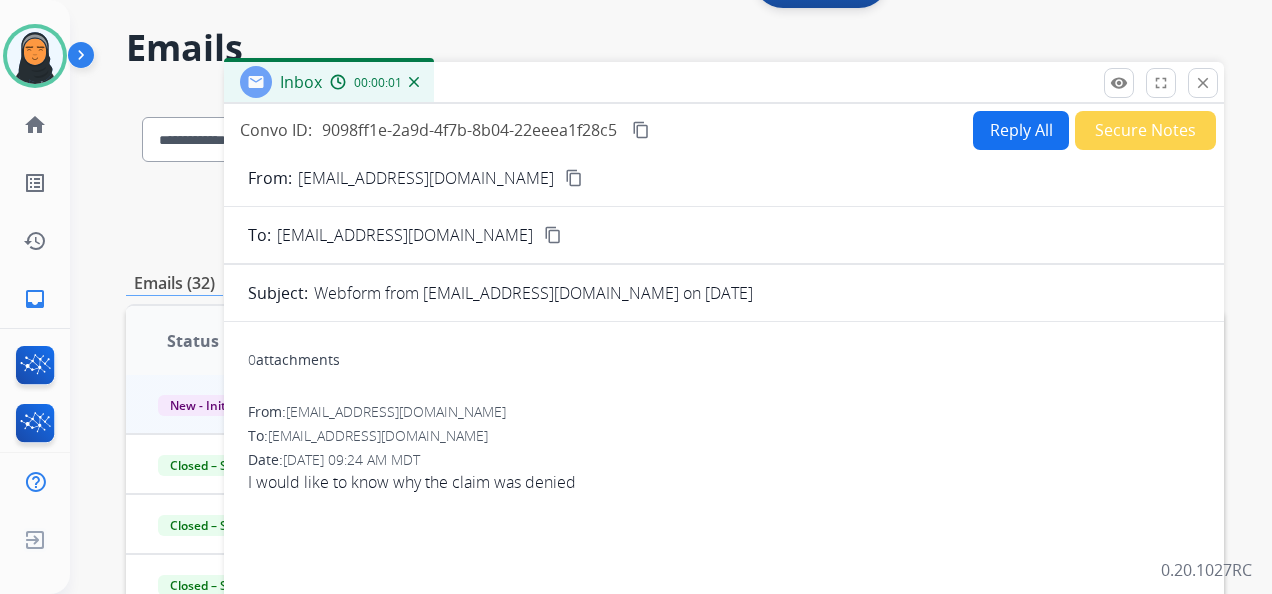 scroll, scrollTop: 100, scrollLeft: 0, axis: vertical 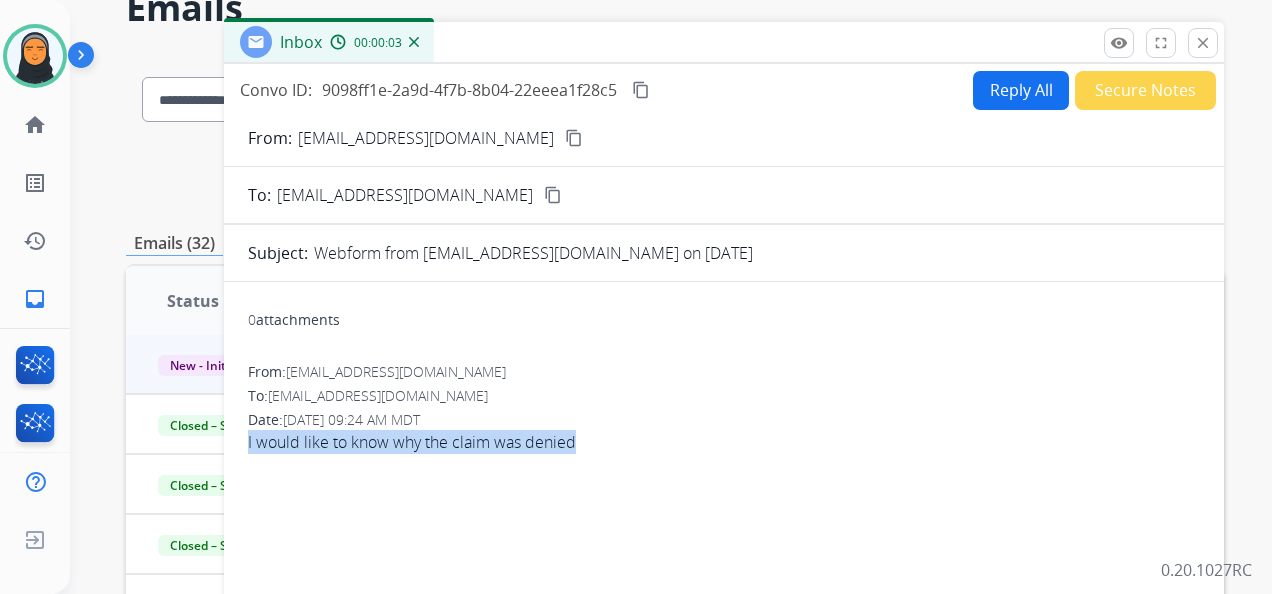 drag, startPoint x: 274, startPoint y: 438, endPoint x: 619, endPoint y: 468, distance: 346.30188 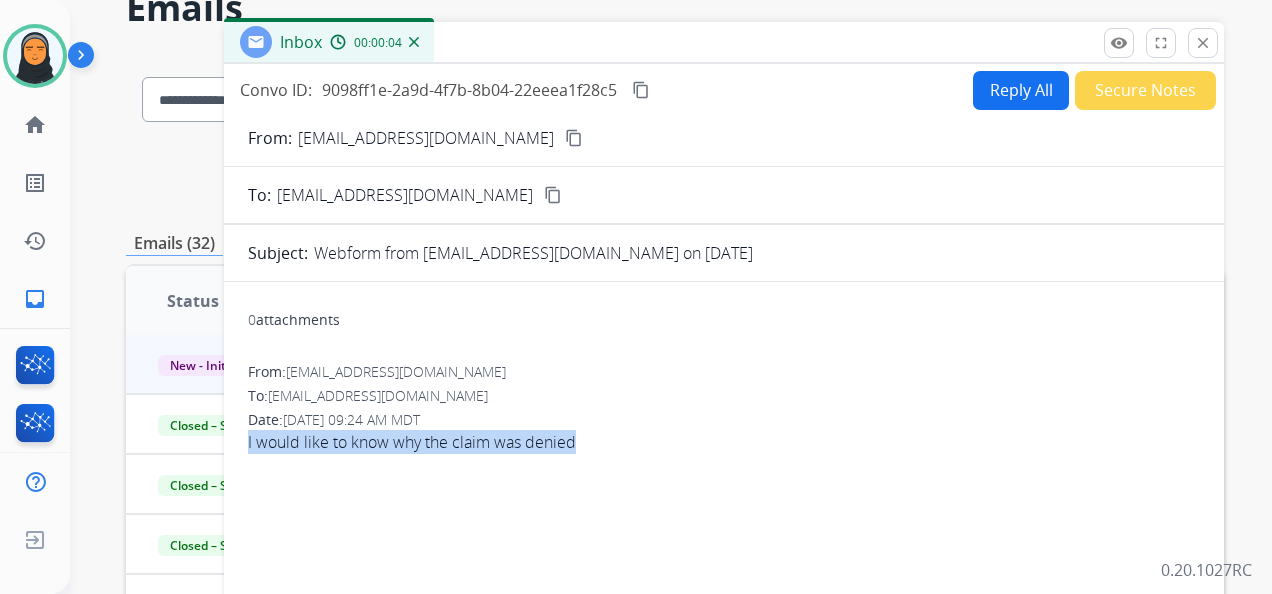copy on "I would like to know why the claim was  denied" 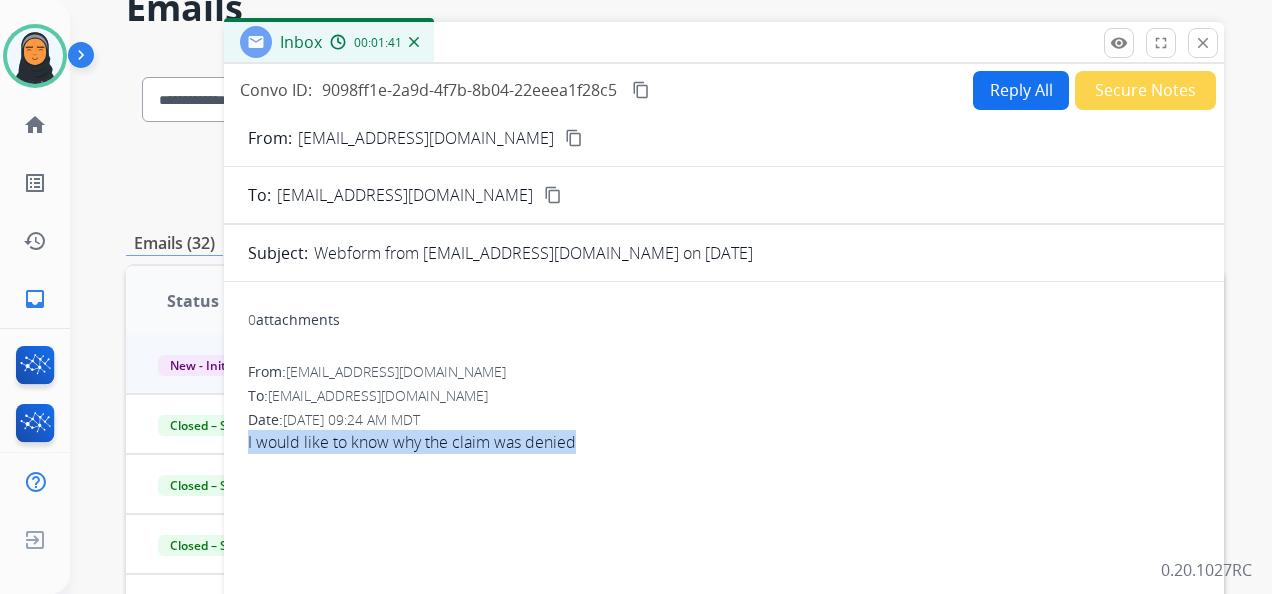 click on "Secure Notes" at bounding box center [1145, 90] 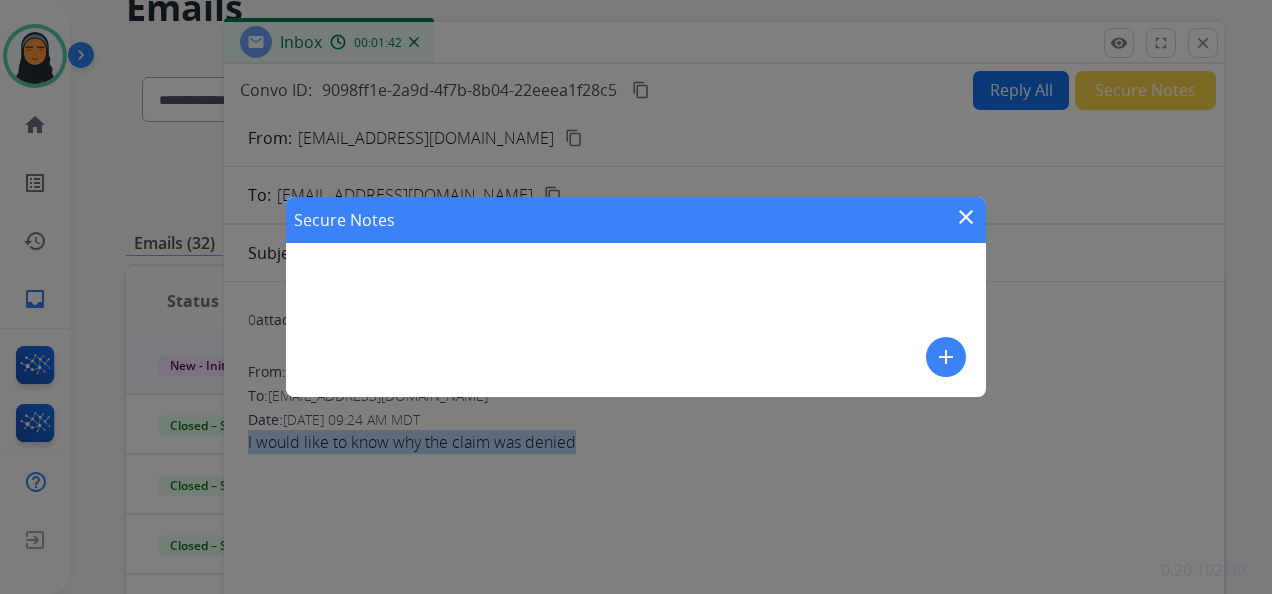 click on "add" at bounding box center (946, 357) 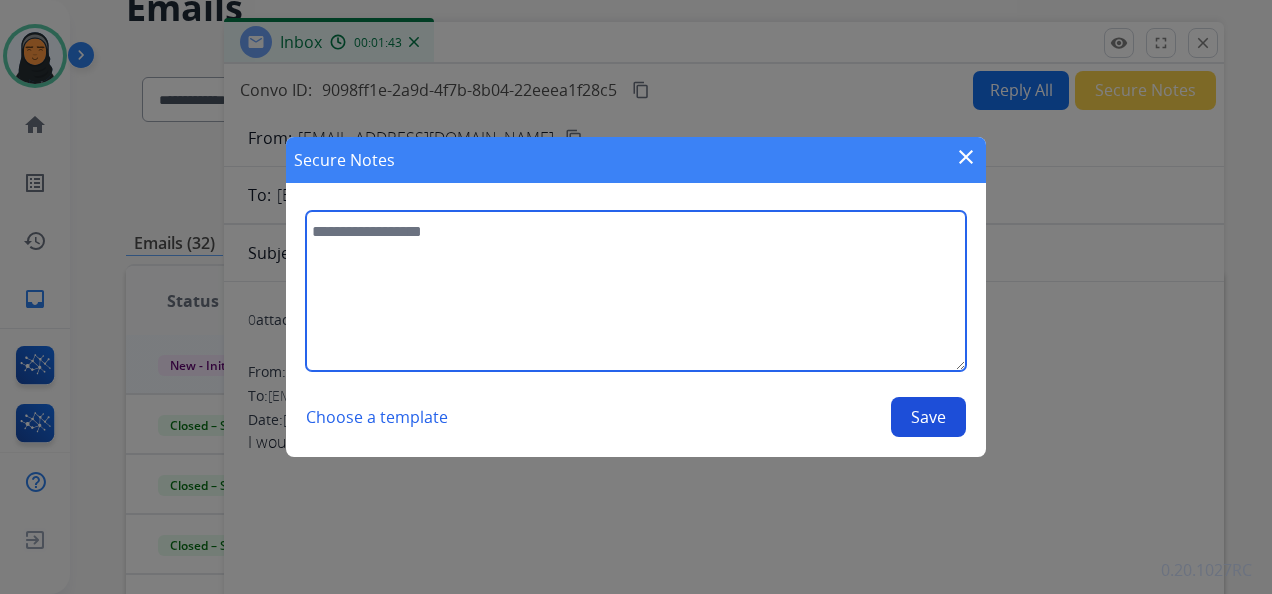 click at bounding box center [636, 291] 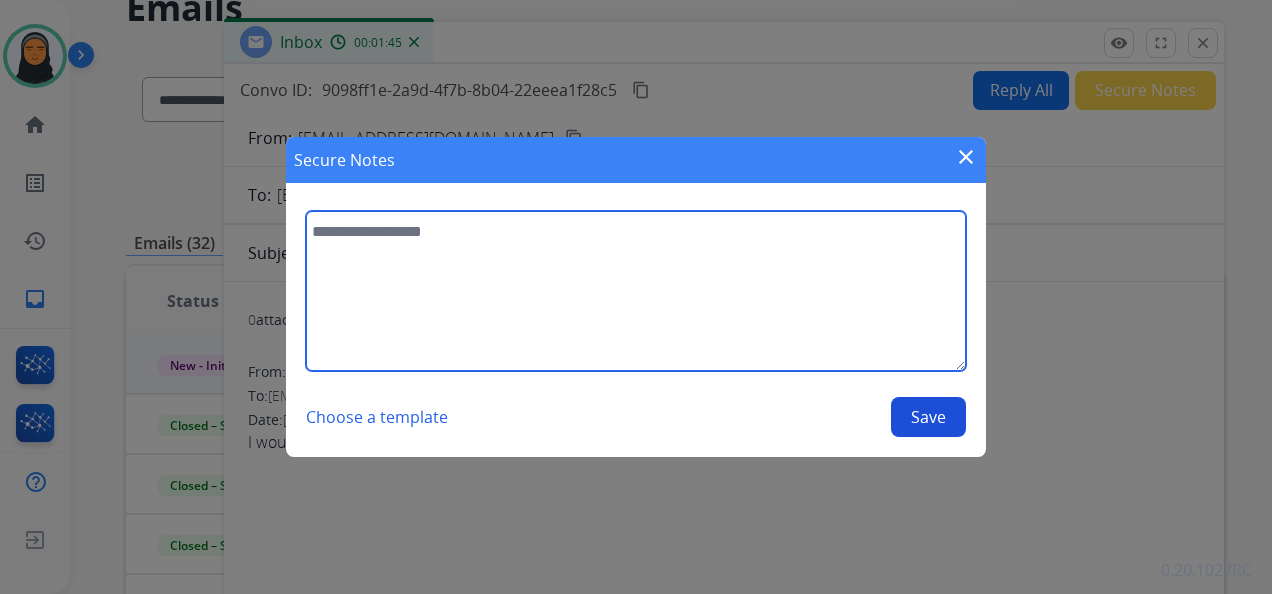 paste on "**********" 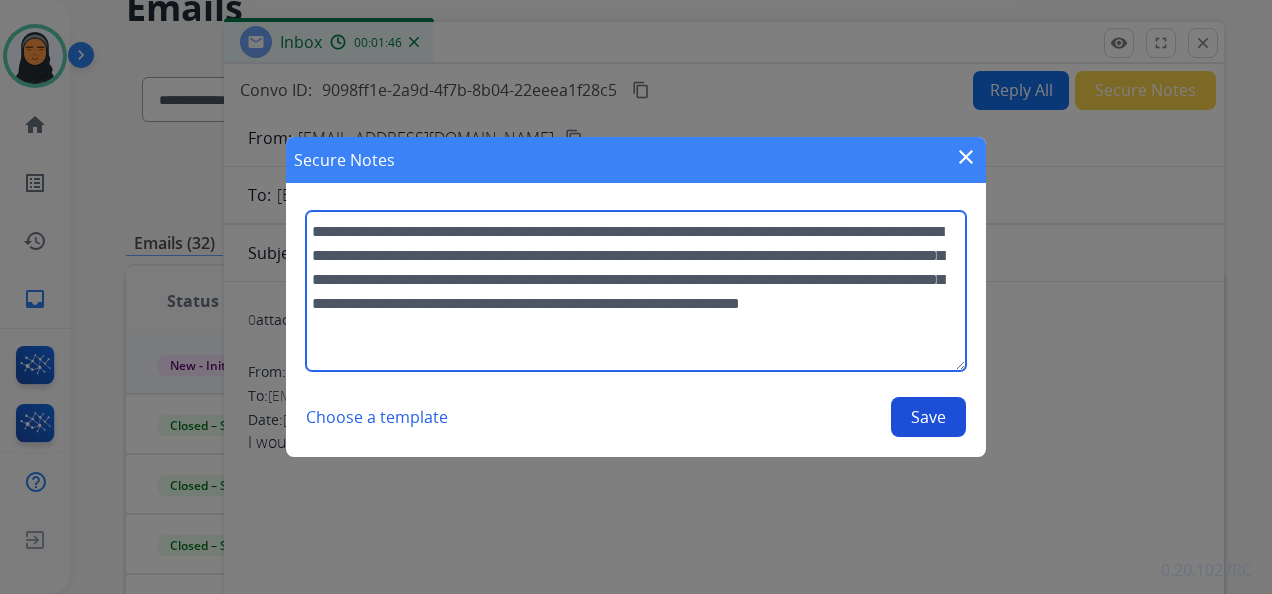 type on "**********" 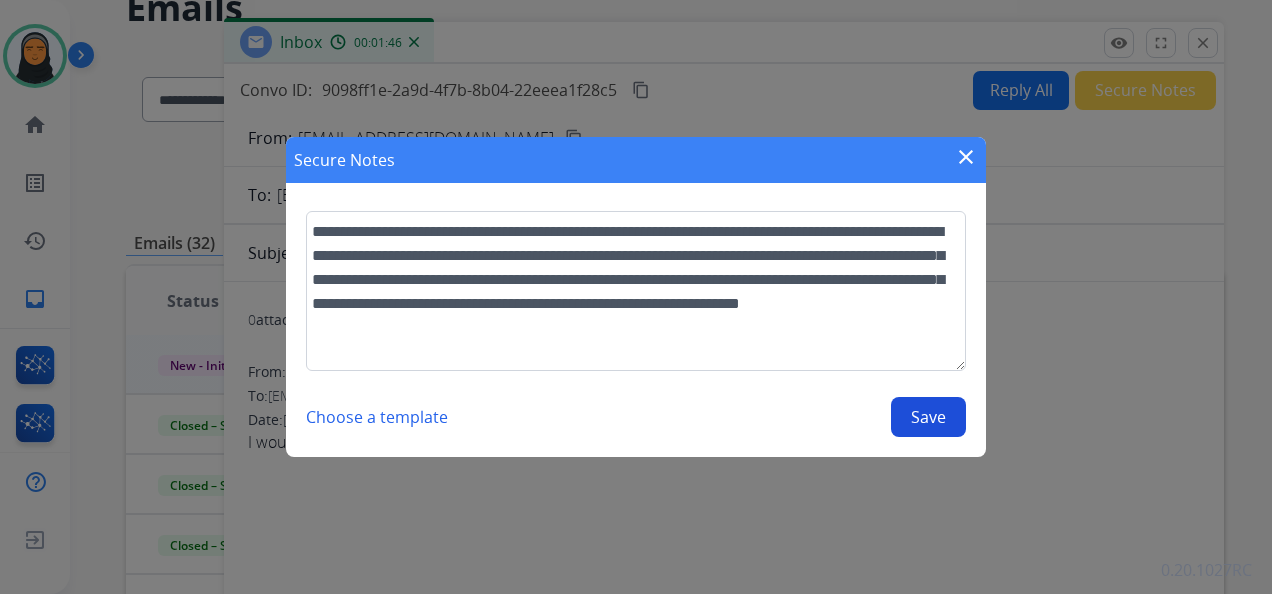 click on "Save" at bounding box center [928, 417] 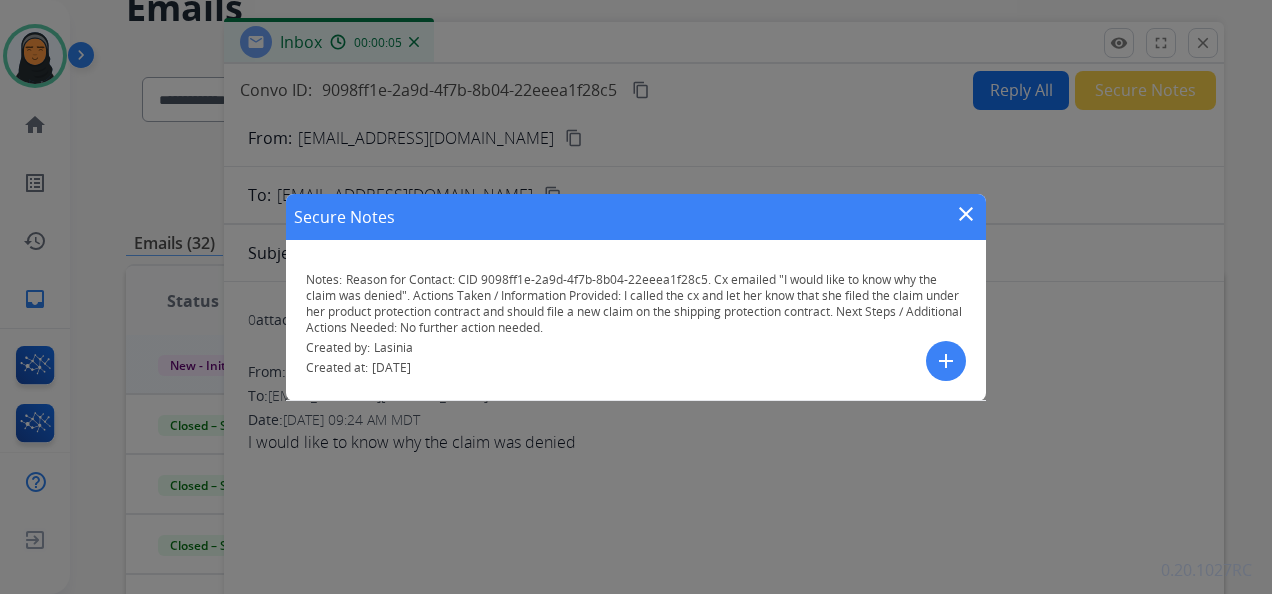 click on "Secure Notes close Notes: Reason for Contact: CID 9098ff1e-2a9d-4f7b-8b04-22eeea1f28c5. Cx emailed "I would like to know why the claim was denied". Actions Taken / Information Provided: I called the cx and let her know that she filed the claim under her product protection contract and should file a new claim on the shipping protection contract. Next Steps / Additional Actions Needed: No further action needed. Created by: Lasinia Created at: [DATE] add" at bounding box center [636, 297] 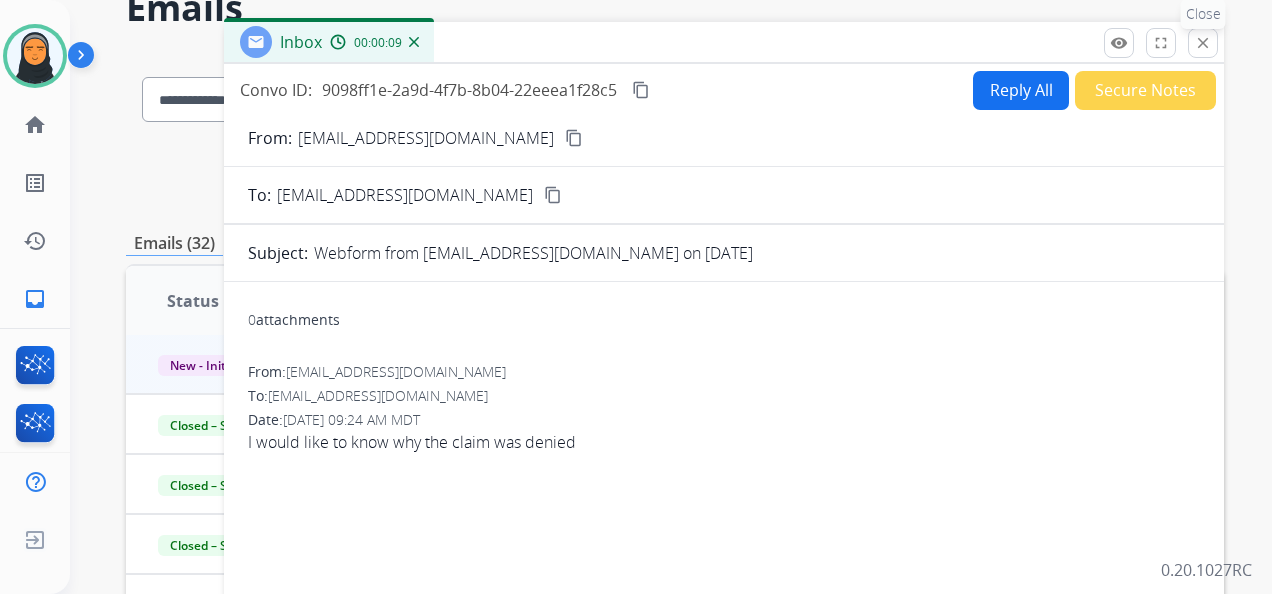 click on "close" at bounding box center (1203, 43) 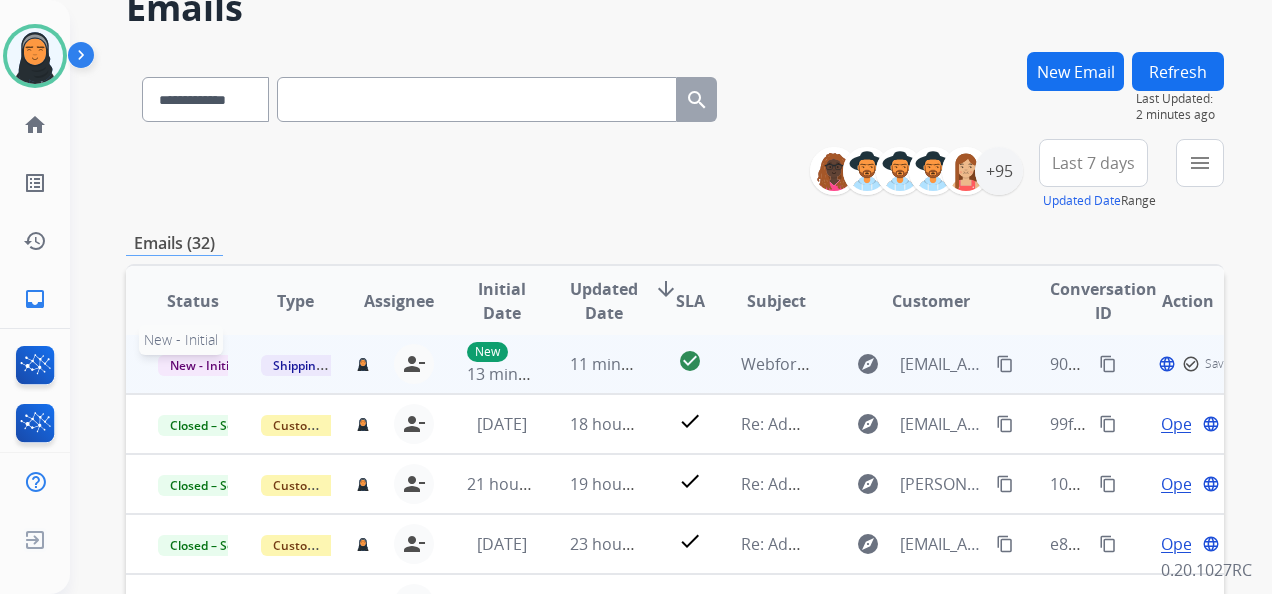 click on "New - Initial" at bounding box center (204, 365) 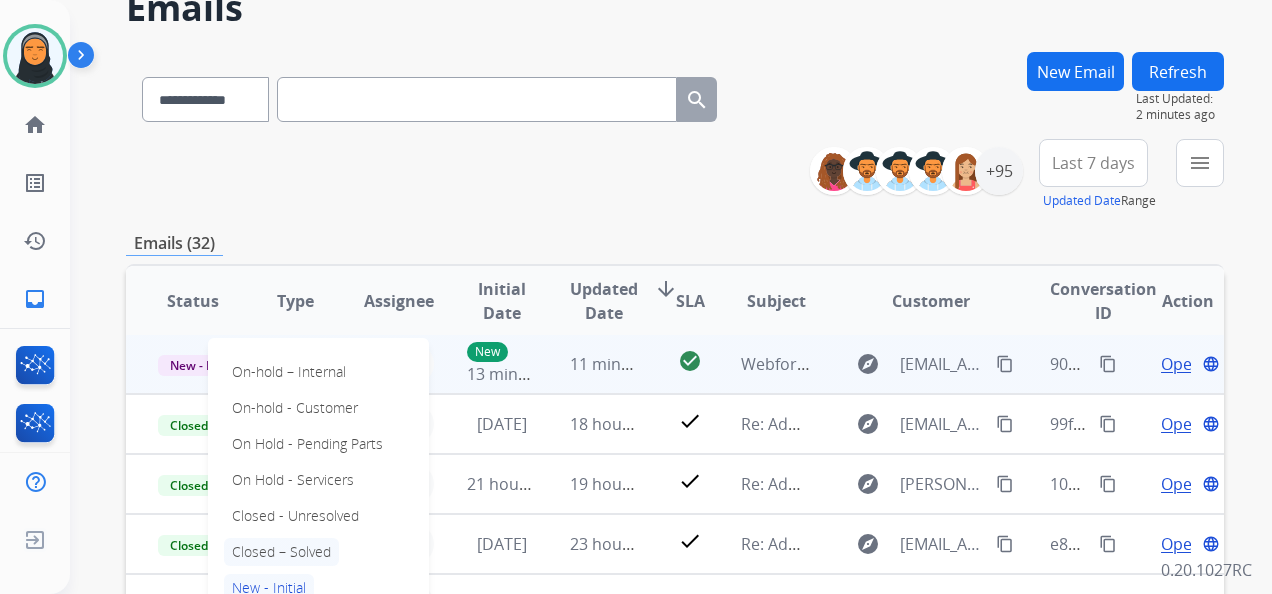 click on "Closed – Solved" at bounding box center [281, 552] 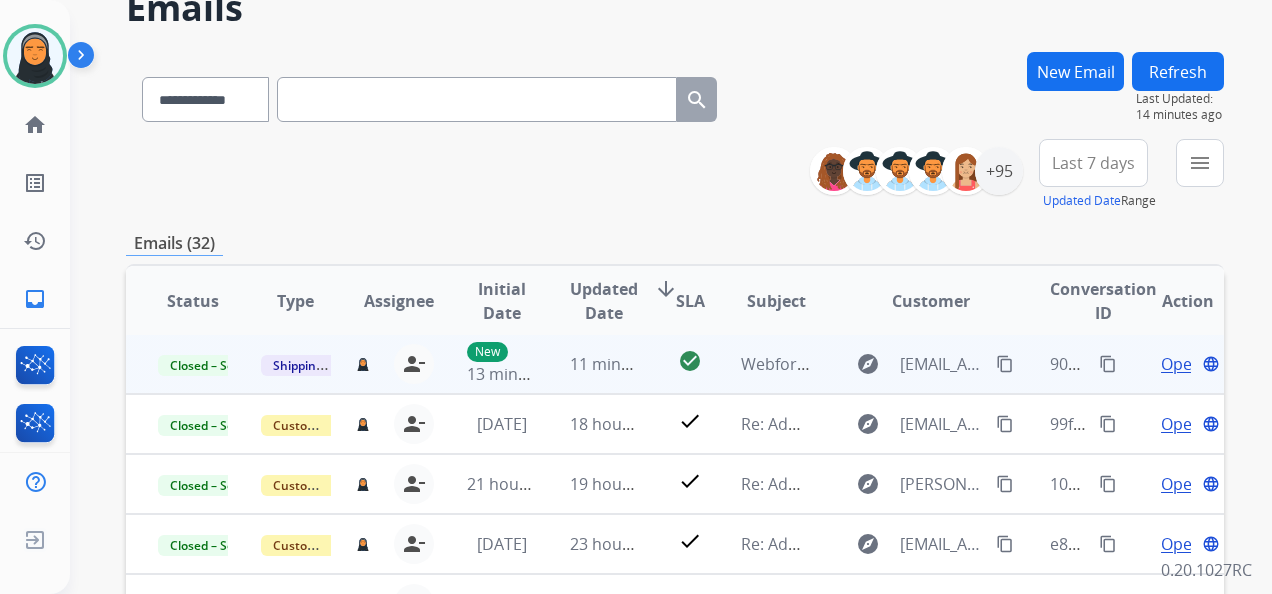 scroll, scrollTop: 0, scrollLeft: 0, axis: both 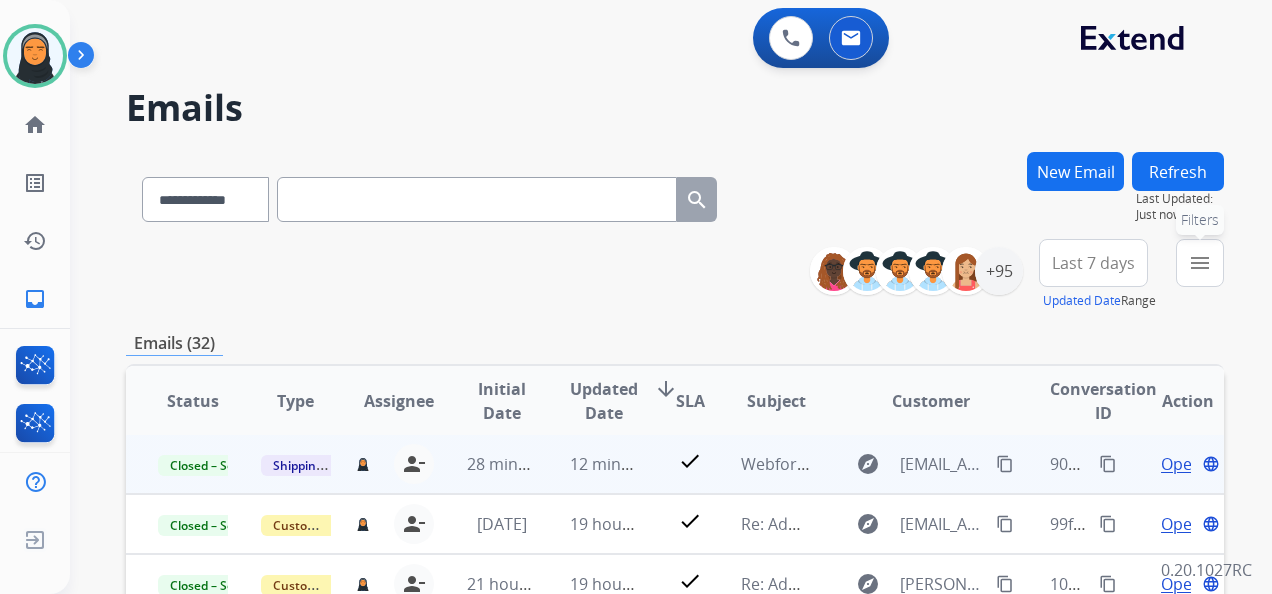 click on "menu" at bounding box center [1200, 263] 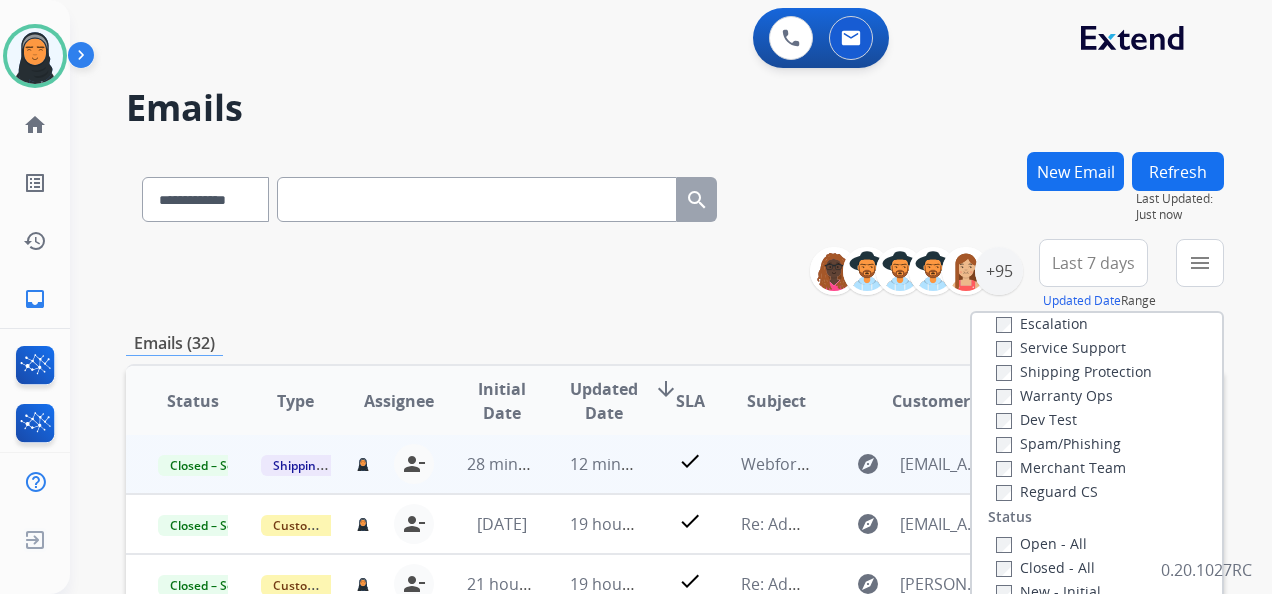 scroll, scrollTop: 200, scrollLeft: 0, axis: vertical 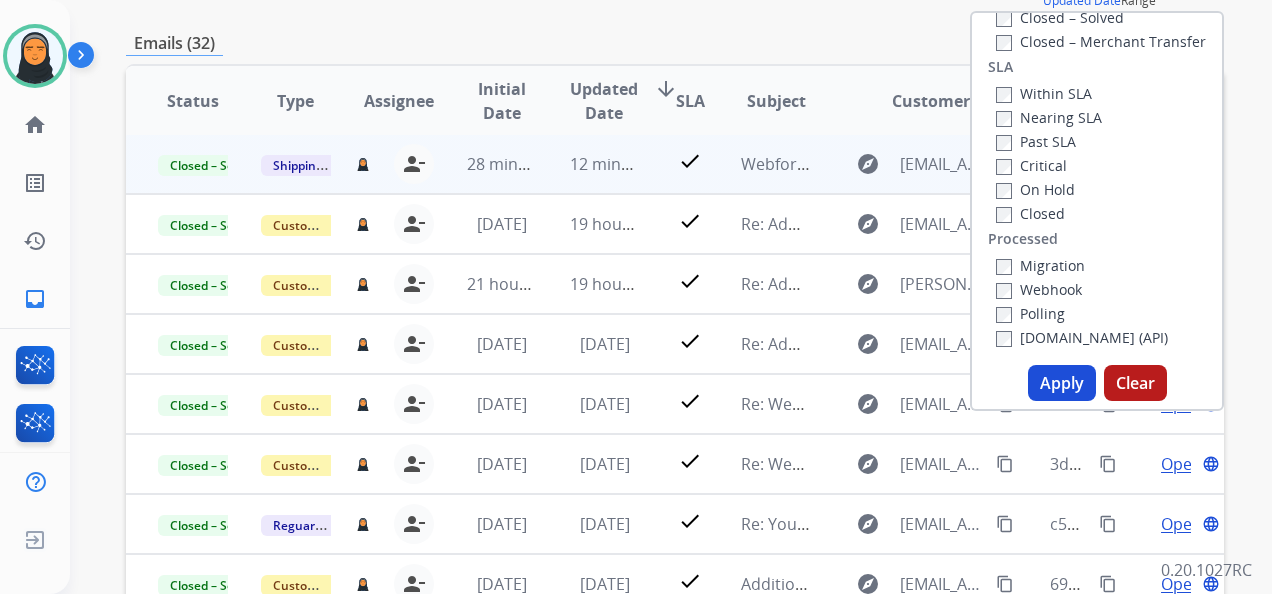 click on "Apply" at bounding box center [1062, 383] 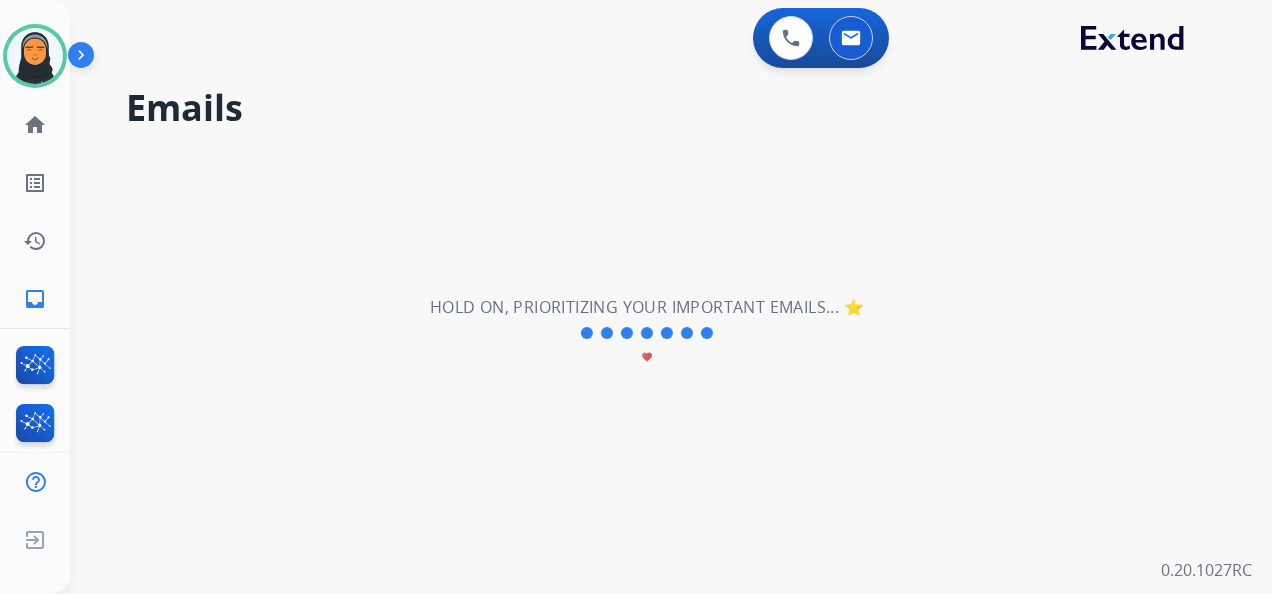 scroll, scrollTop: 0, scrollLeft: 0, axis: both 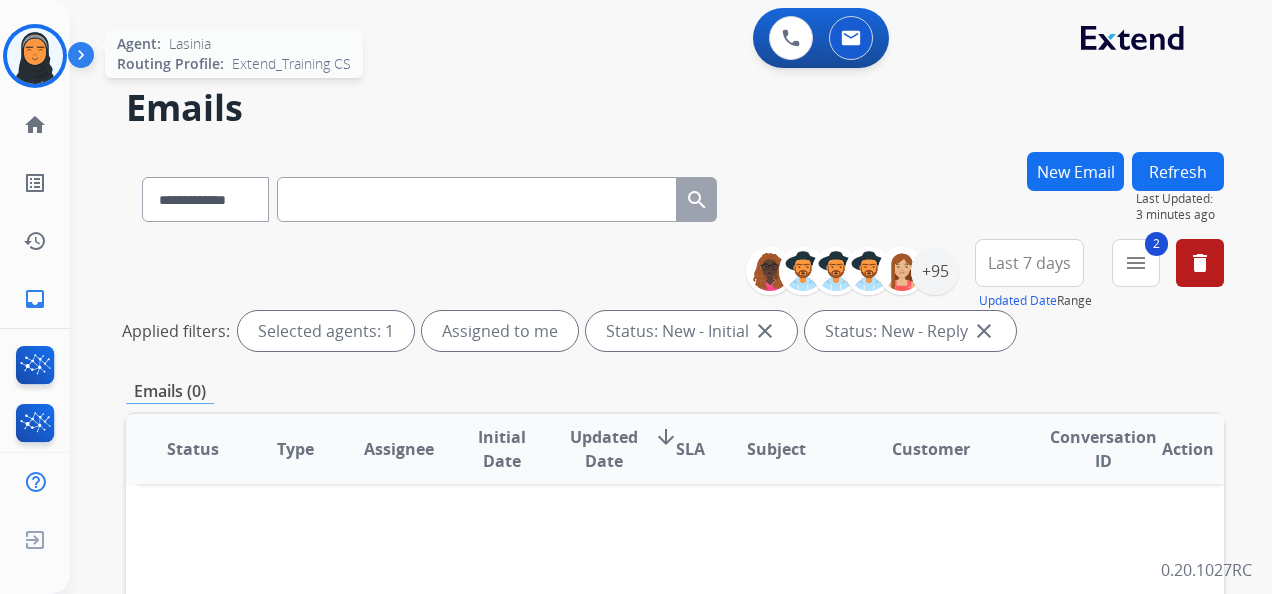 click at bounding box center (35, 56) 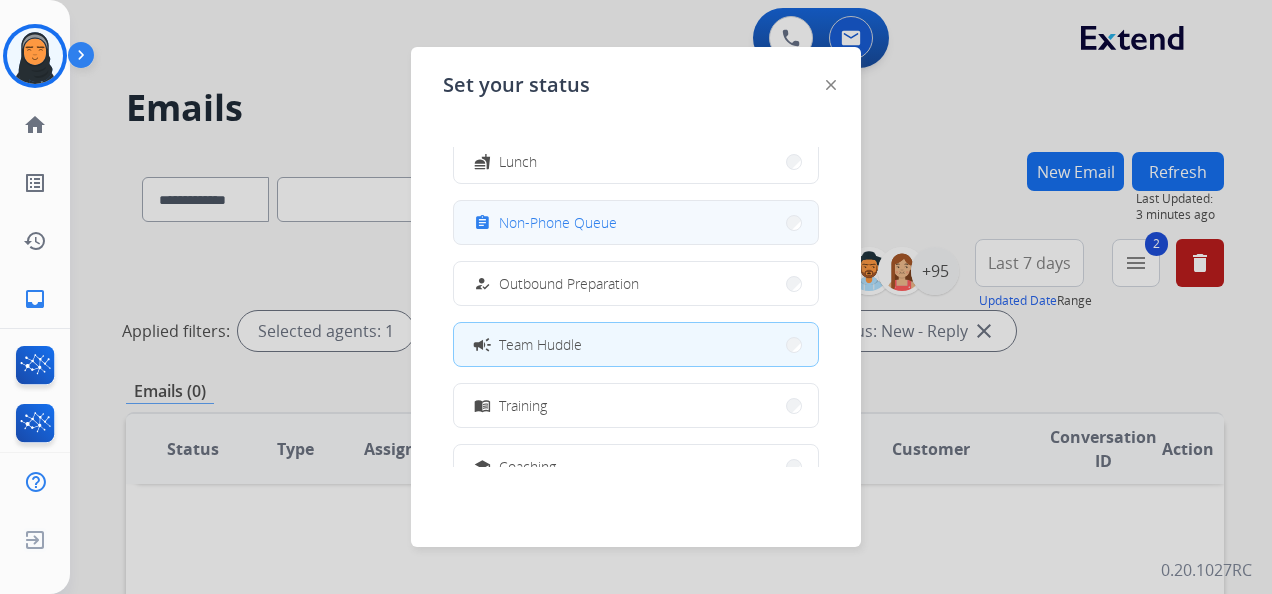 scroll, scrollTop: 300, scrollLeft: 0, axis: vertical 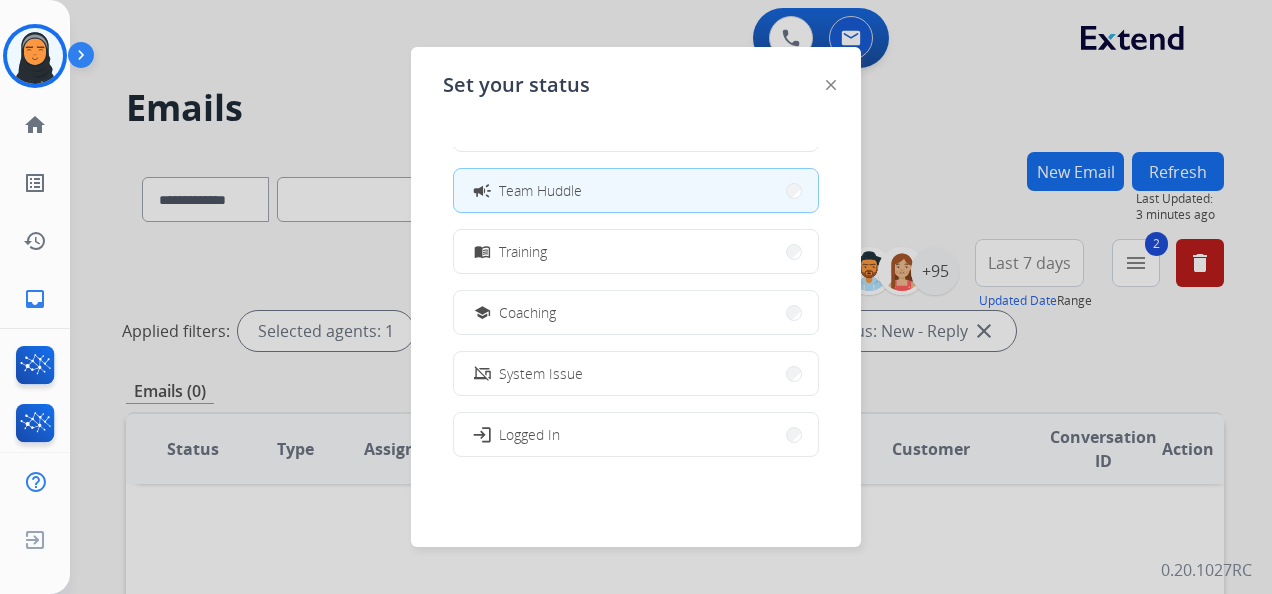 click at bounding box center [636, 297] 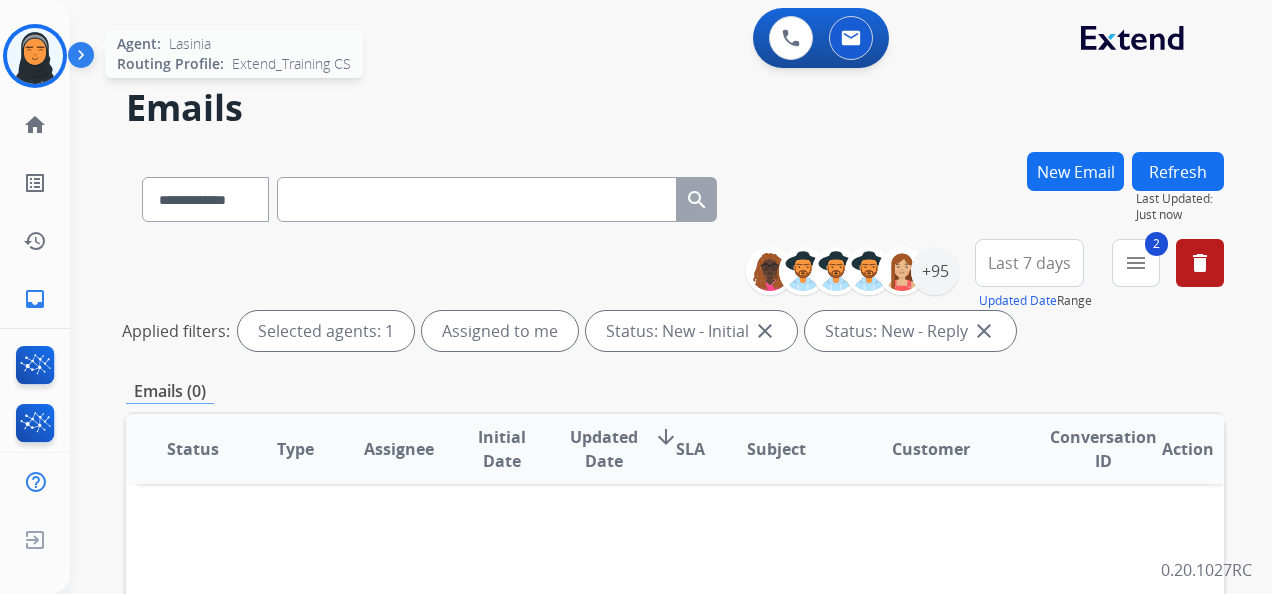 click at bounding box center [35, 56] 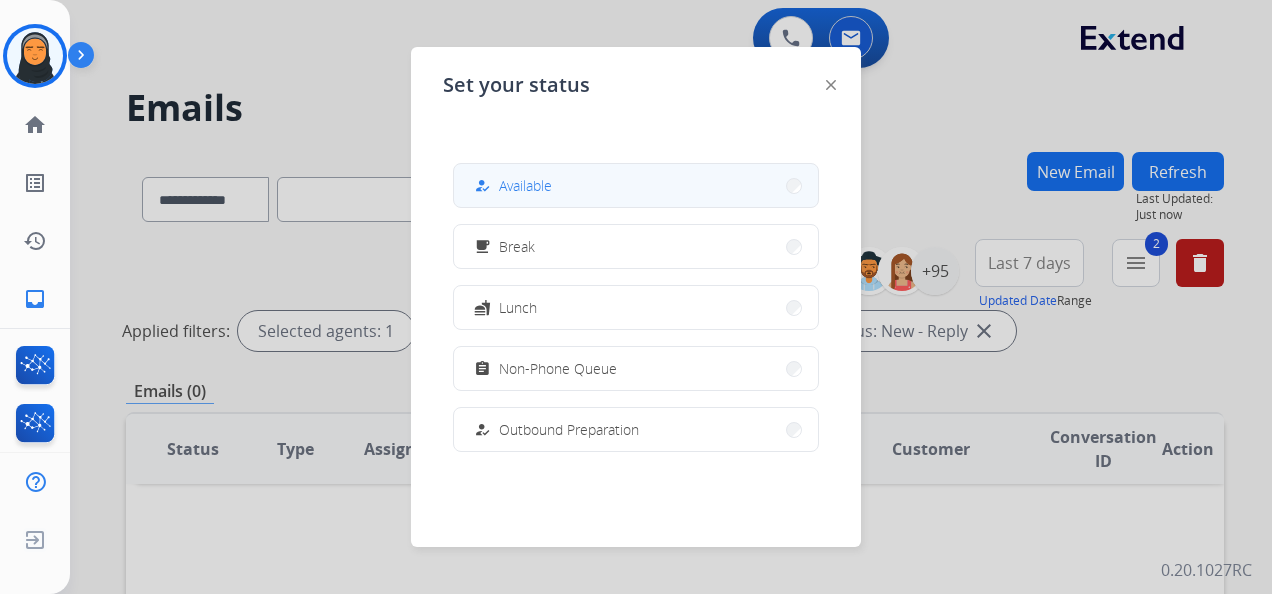click on "Available" at bounding box center [525, 185] 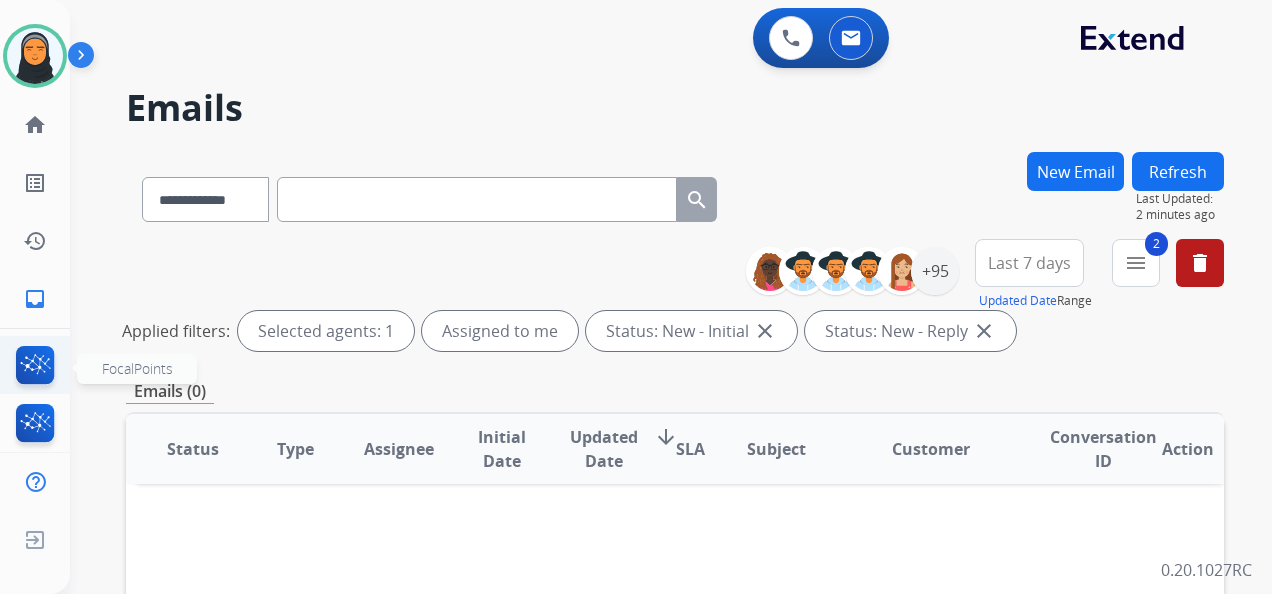click 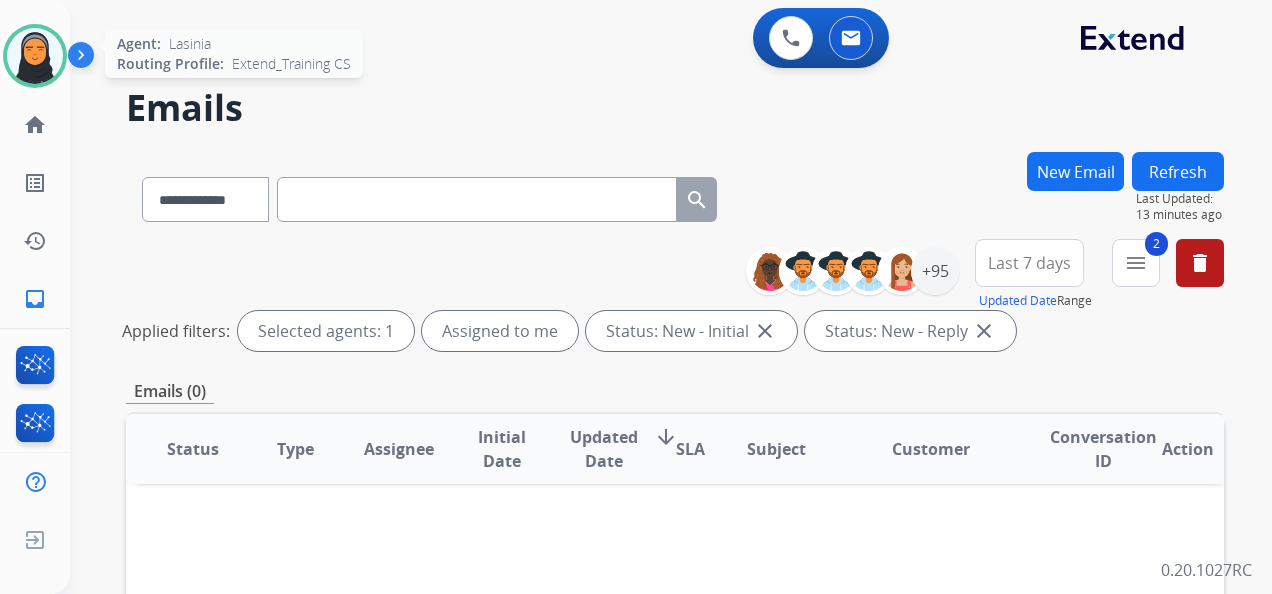 click at bounding box center (35, 56) 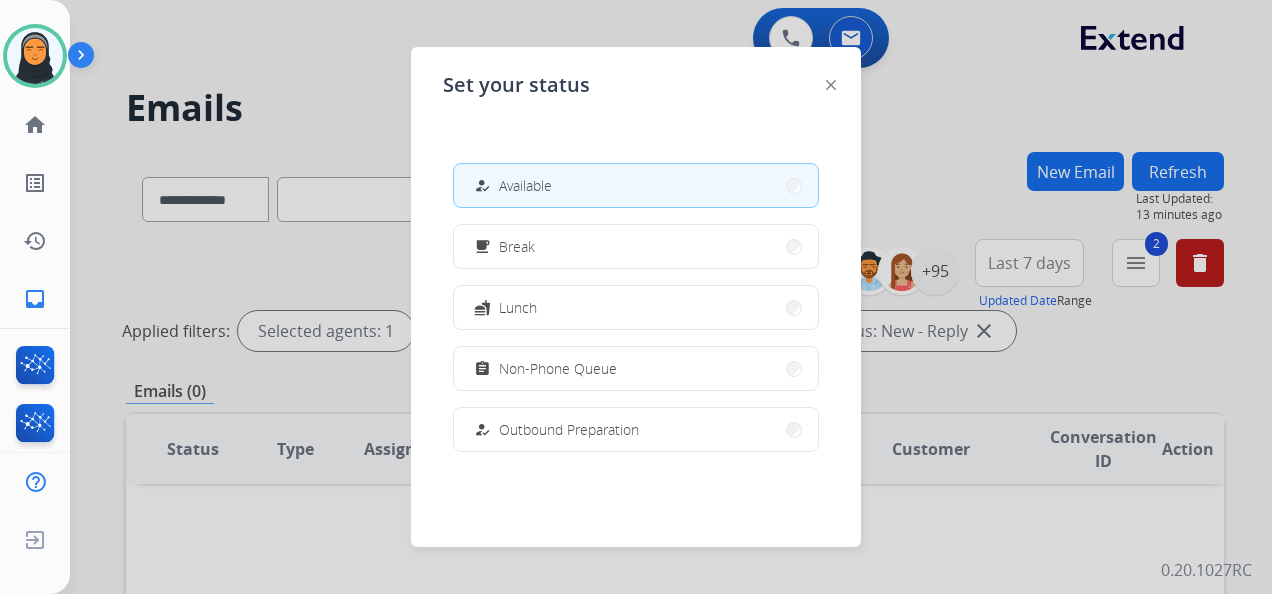 click at bounding box center (636, 297) 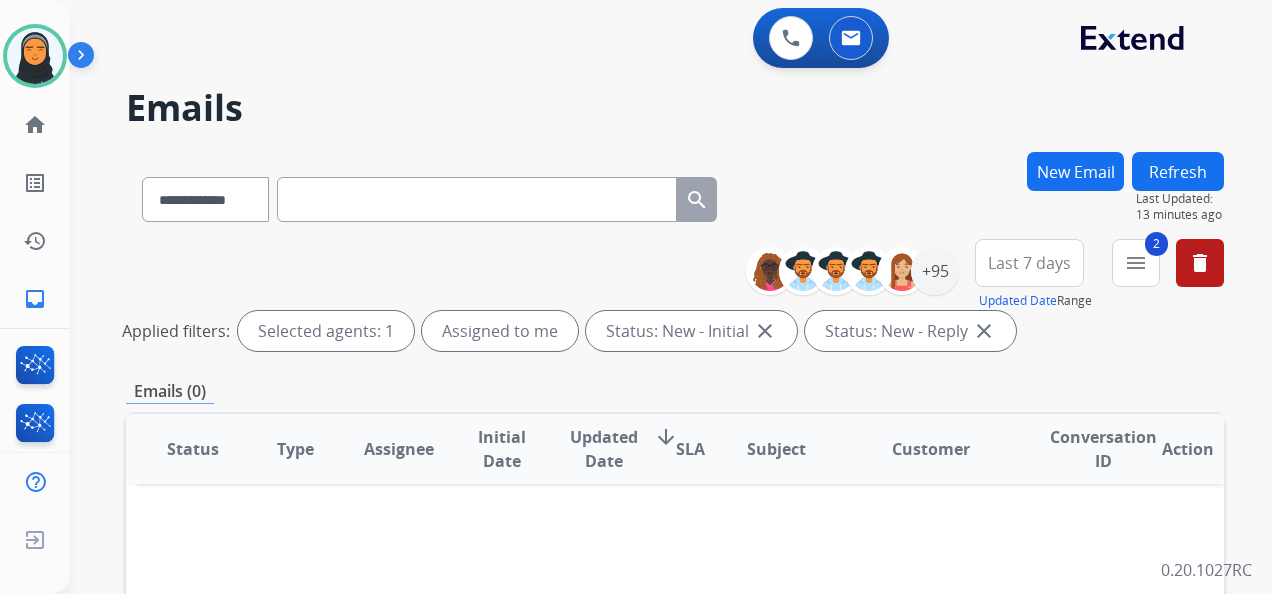 click on "Refresh" at bounding box center (1178, 171) 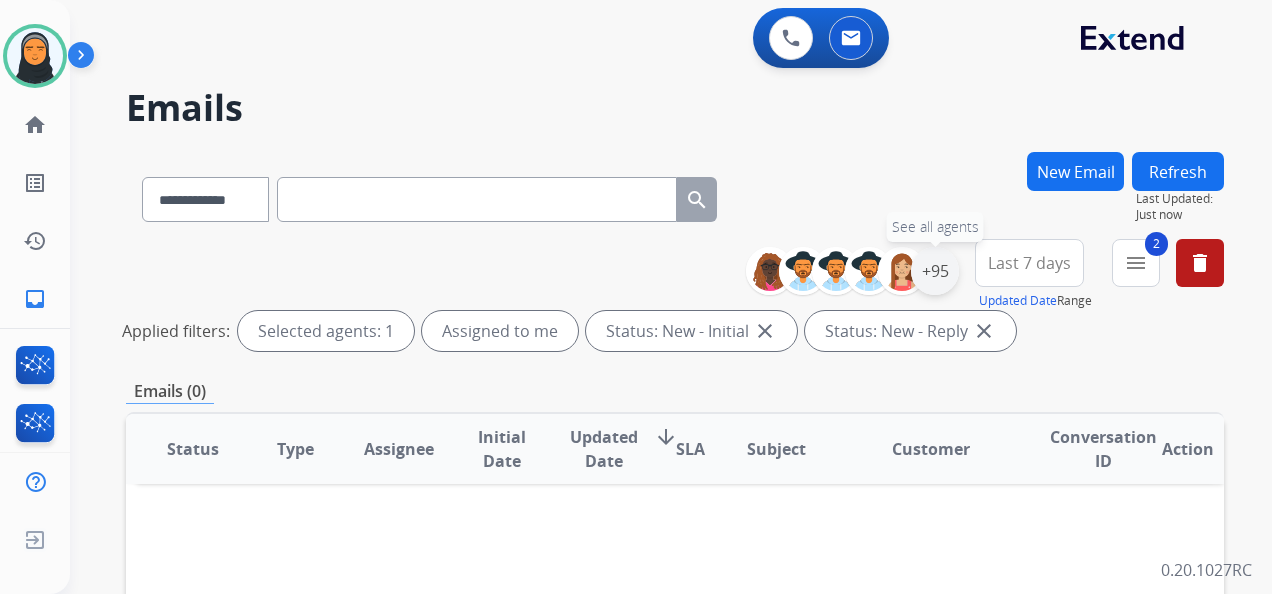 click on "+95" at bounding box center [935, 271] 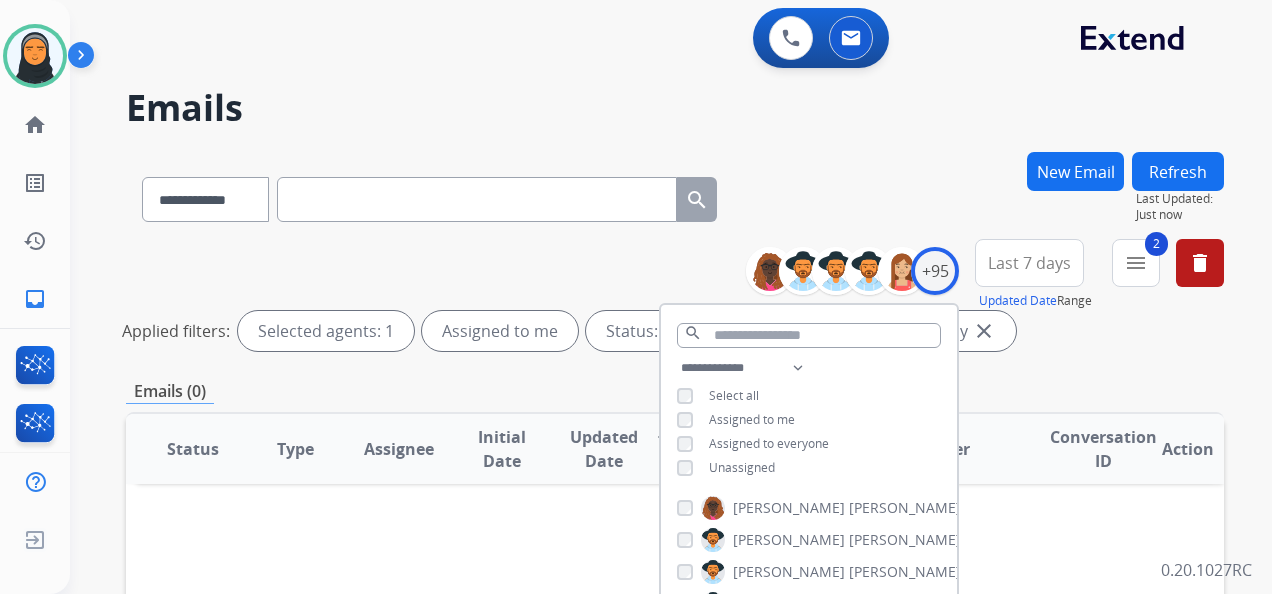 click on "**********" at bounding box center (675, 195) 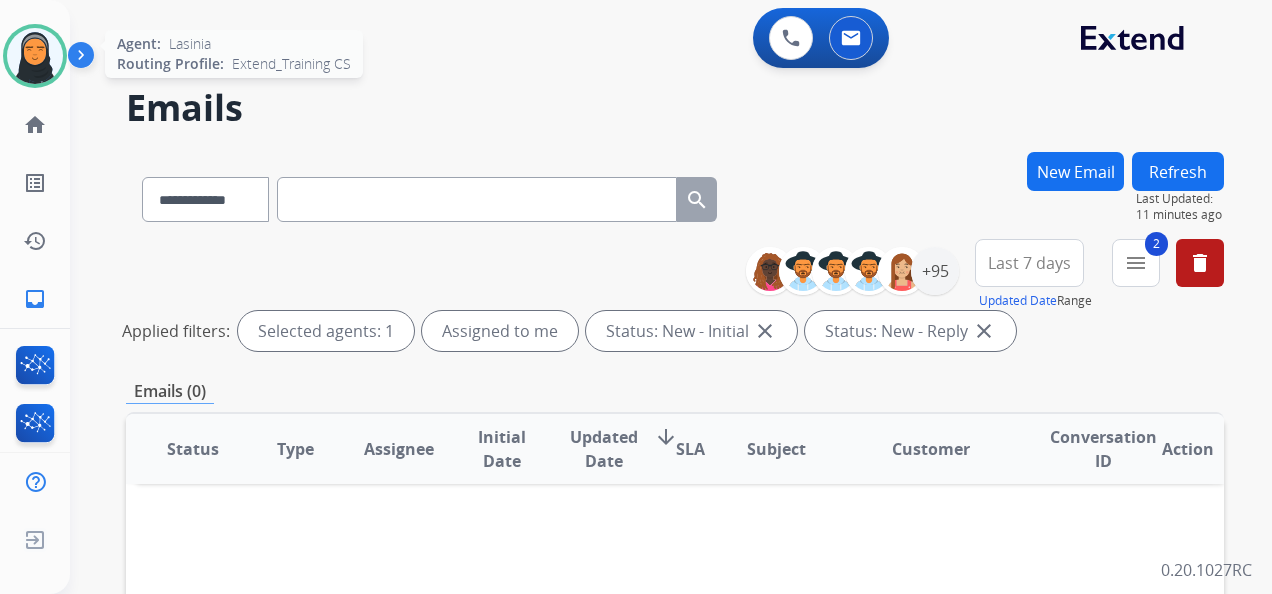 click at bounding box center (35, 56) 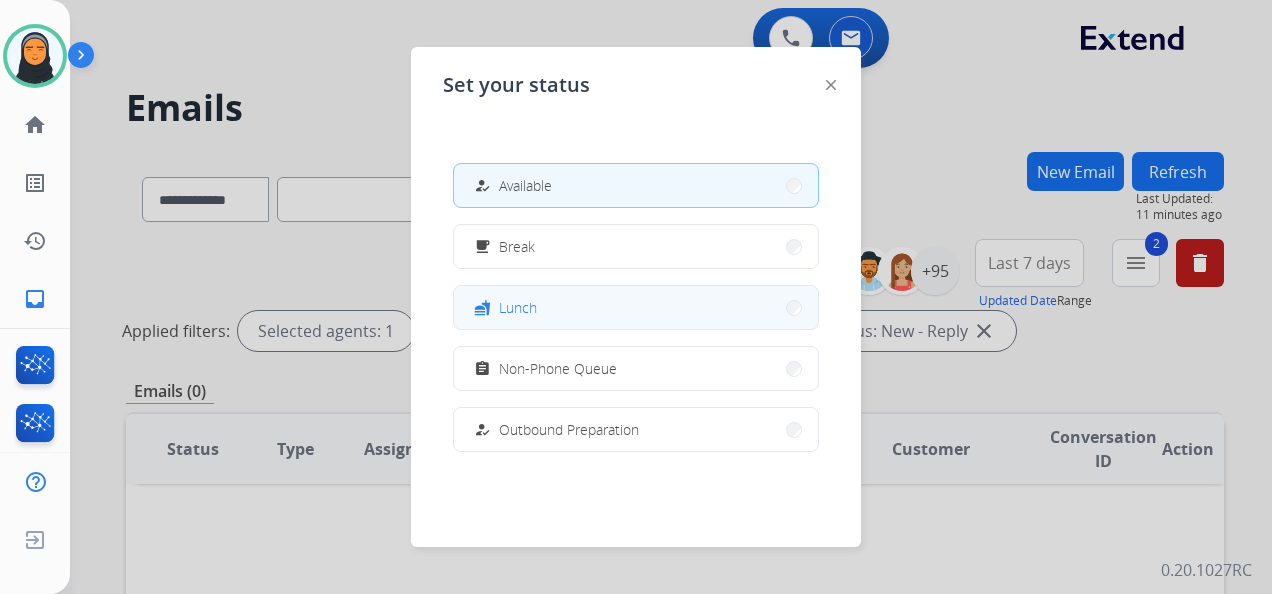 click on "fastfood Lunch" at bounding box center (636, 307) 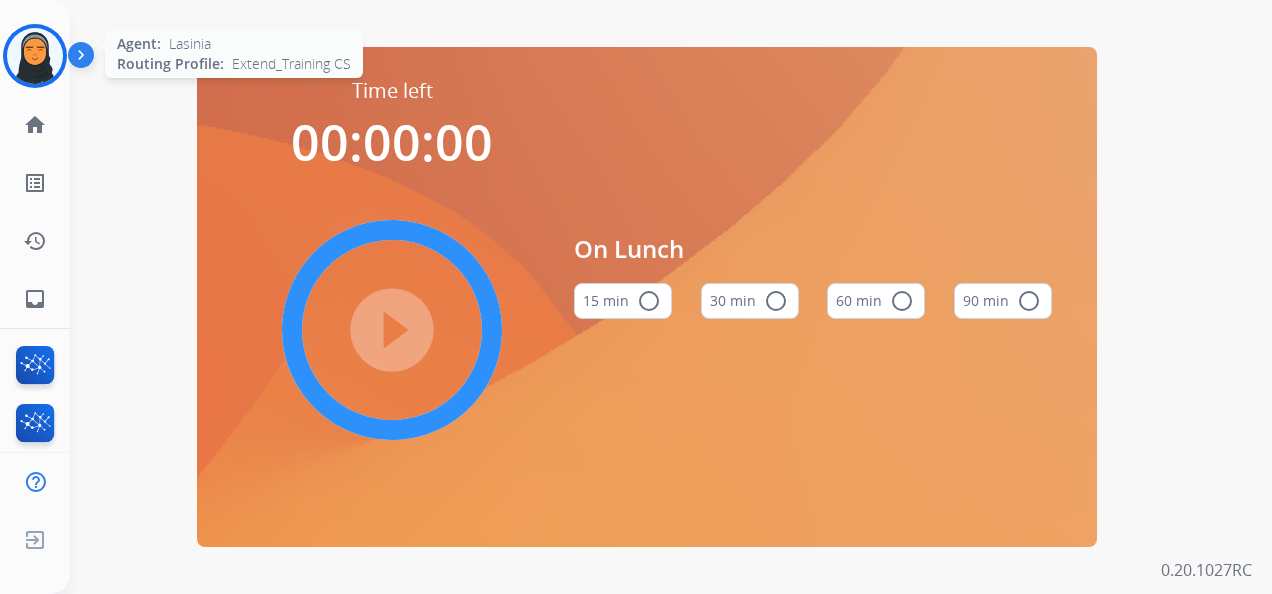 click at bounding box center [35, 56] 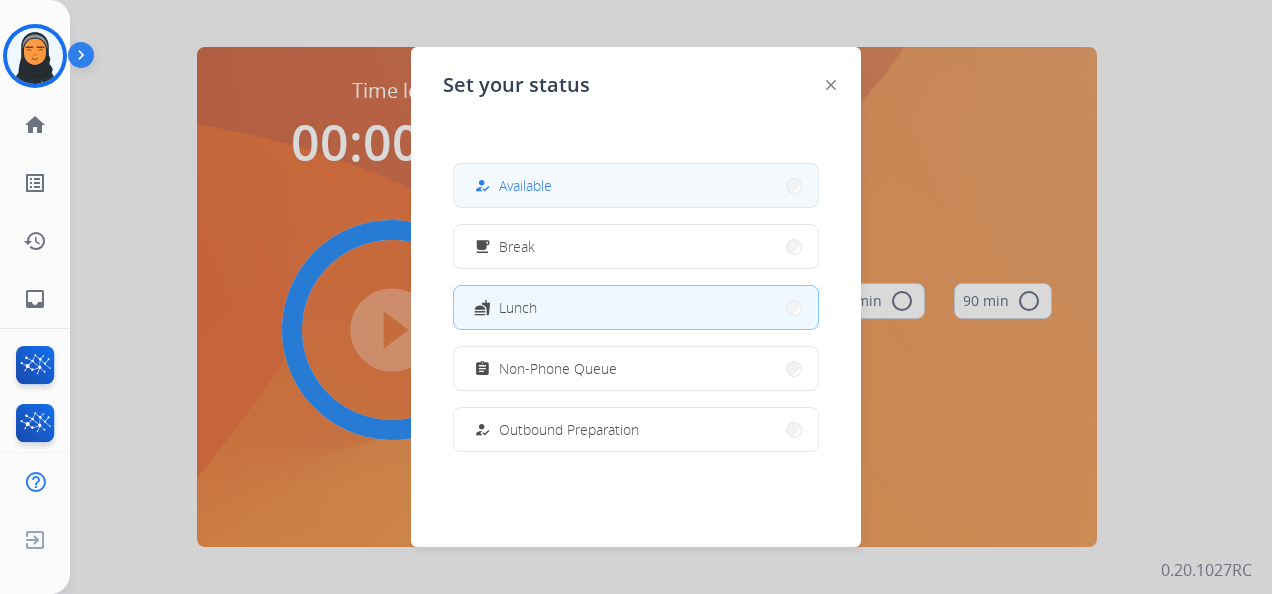click on "Available" at bounding box center [525, 185] 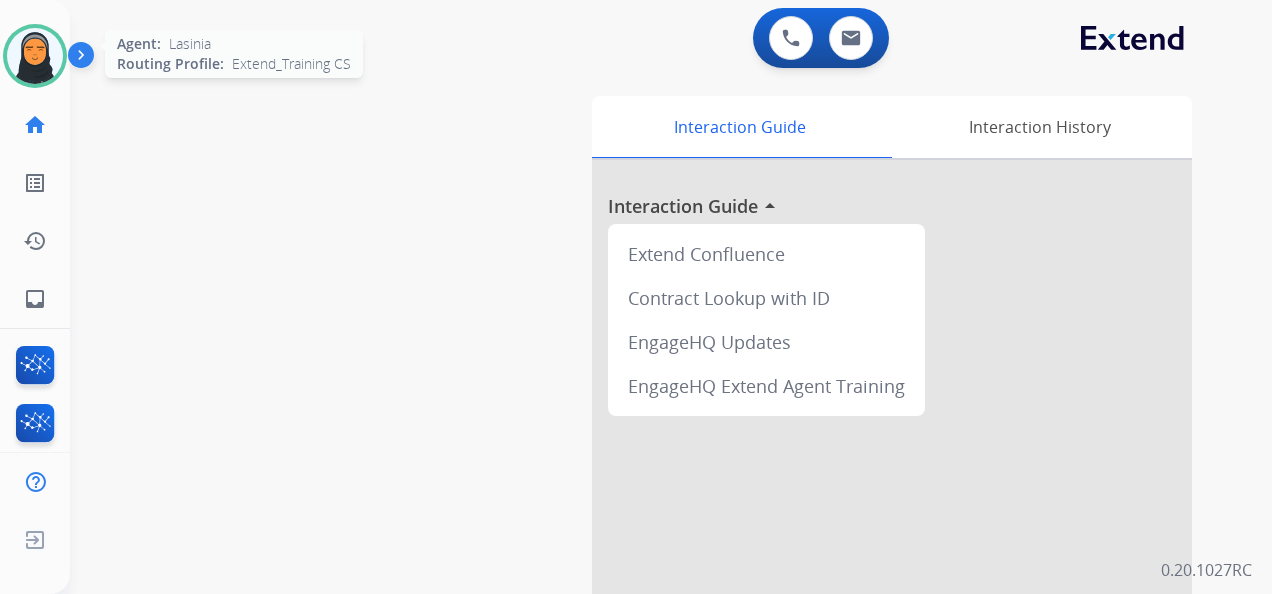click at bounding box center (35, 56) 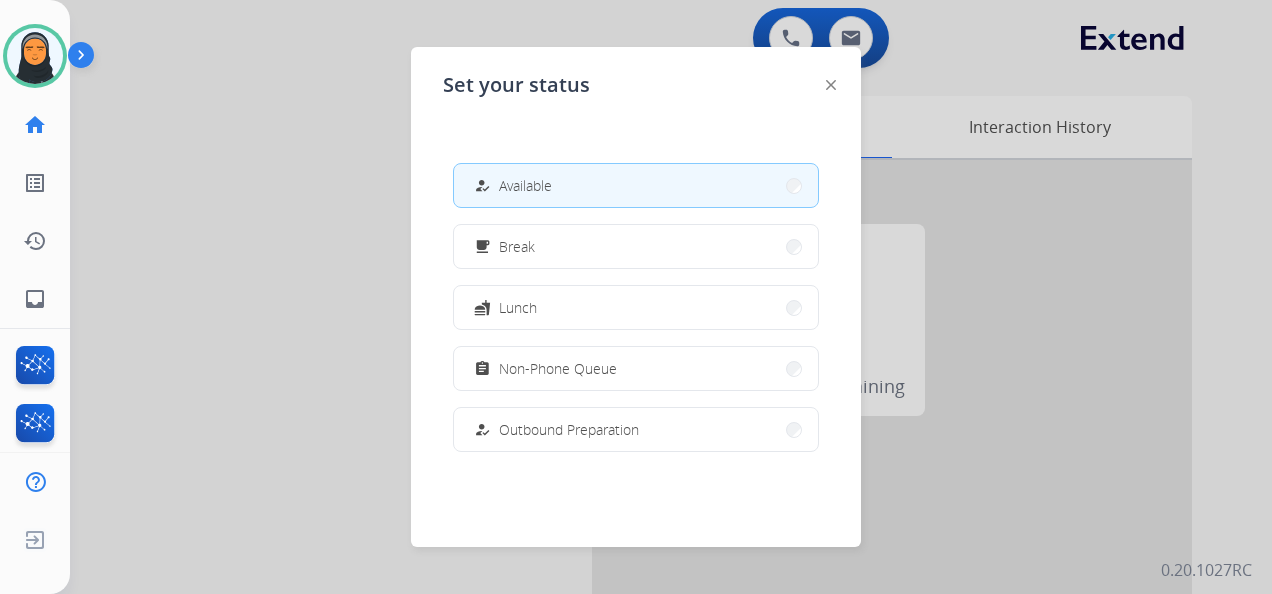 click at bounding box center [636, 297] 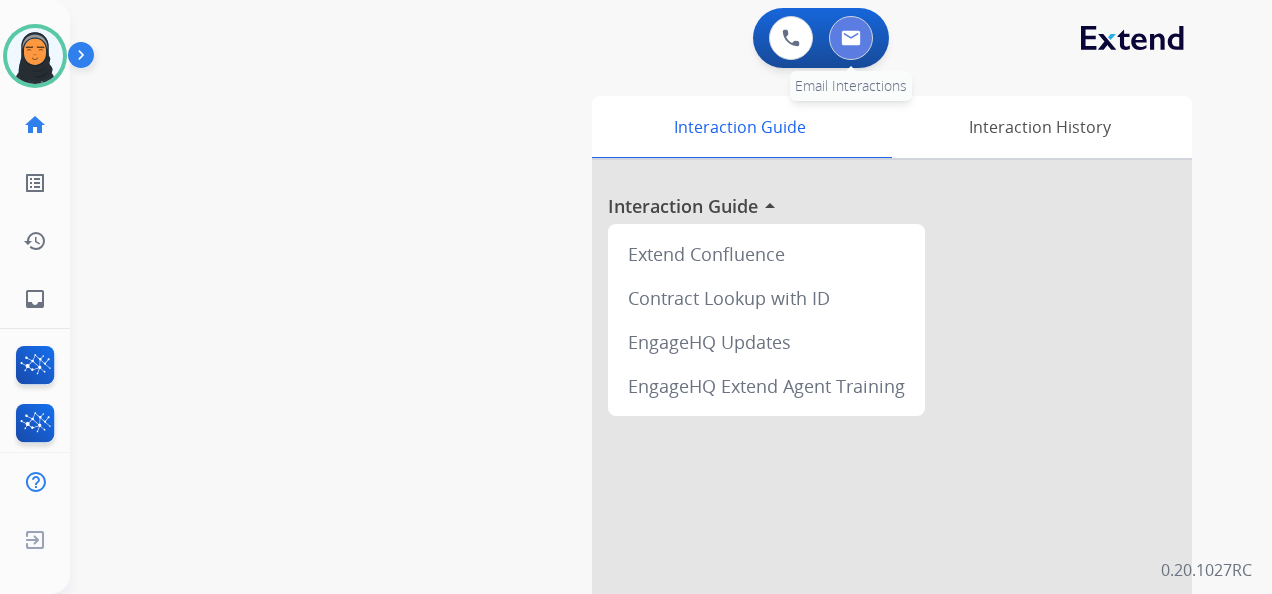 click at bounding box center (851, 38) 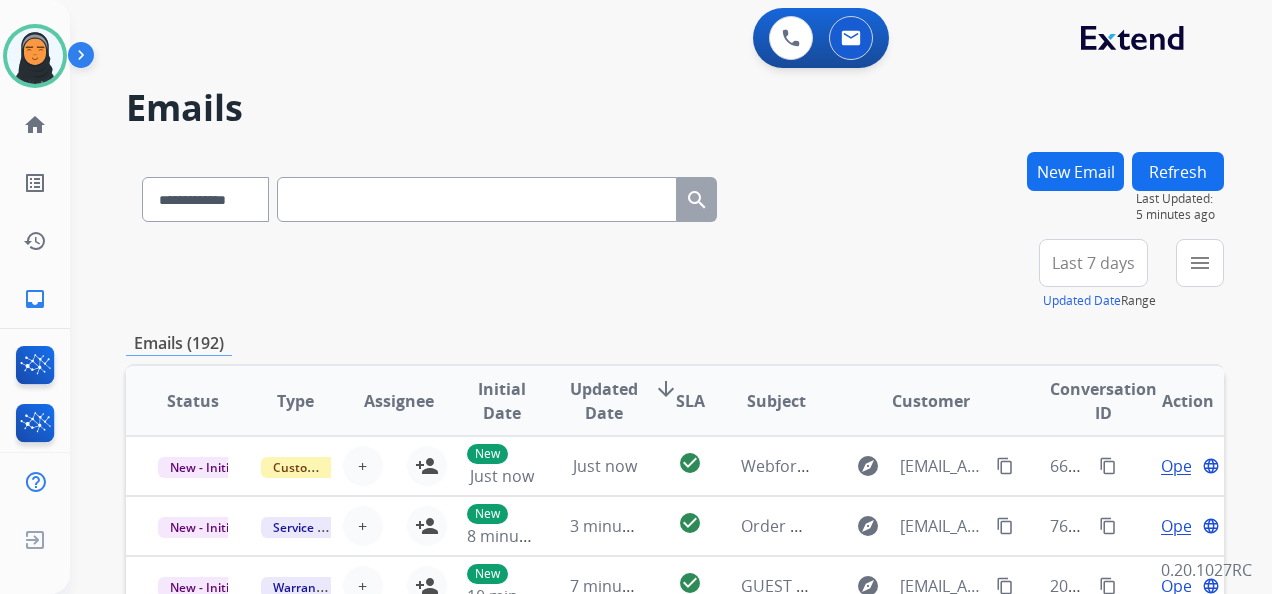 click on "**********" at bounding box center [675, 195] 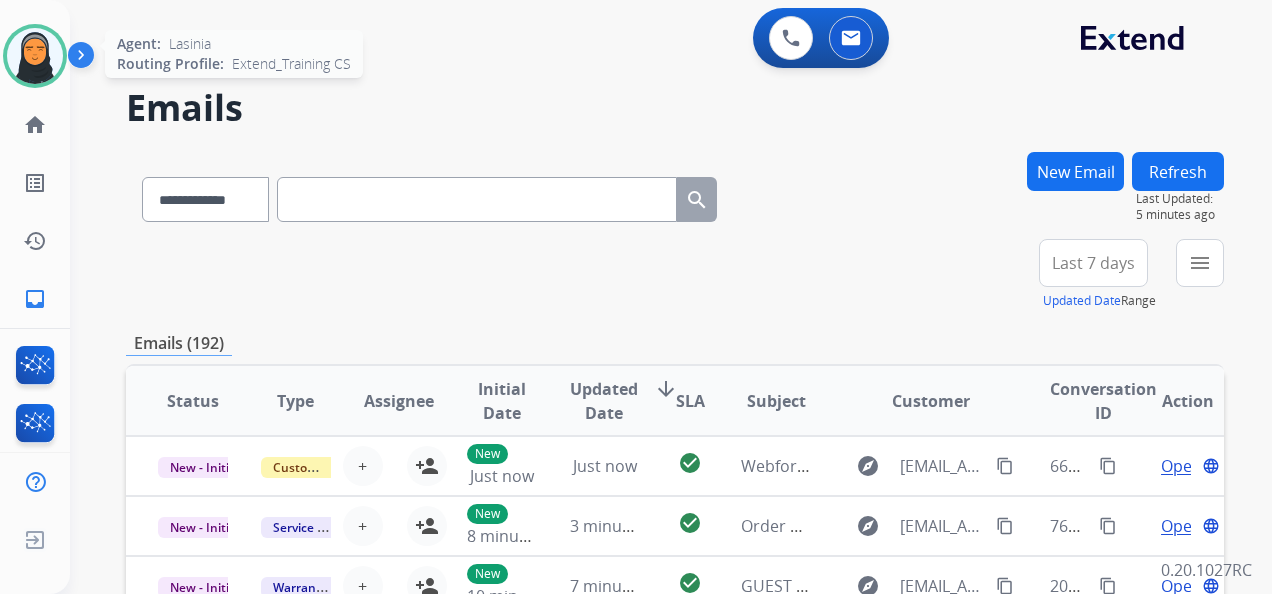 click at bounding box center (35, 56) 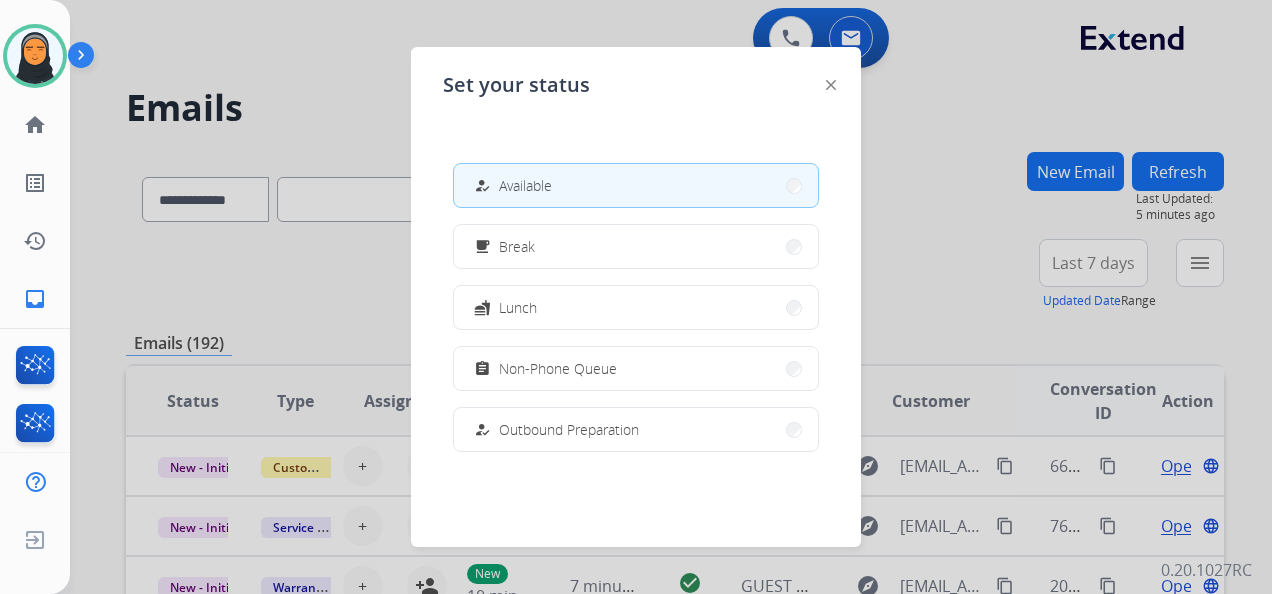 click at bounding box center (636, 297) 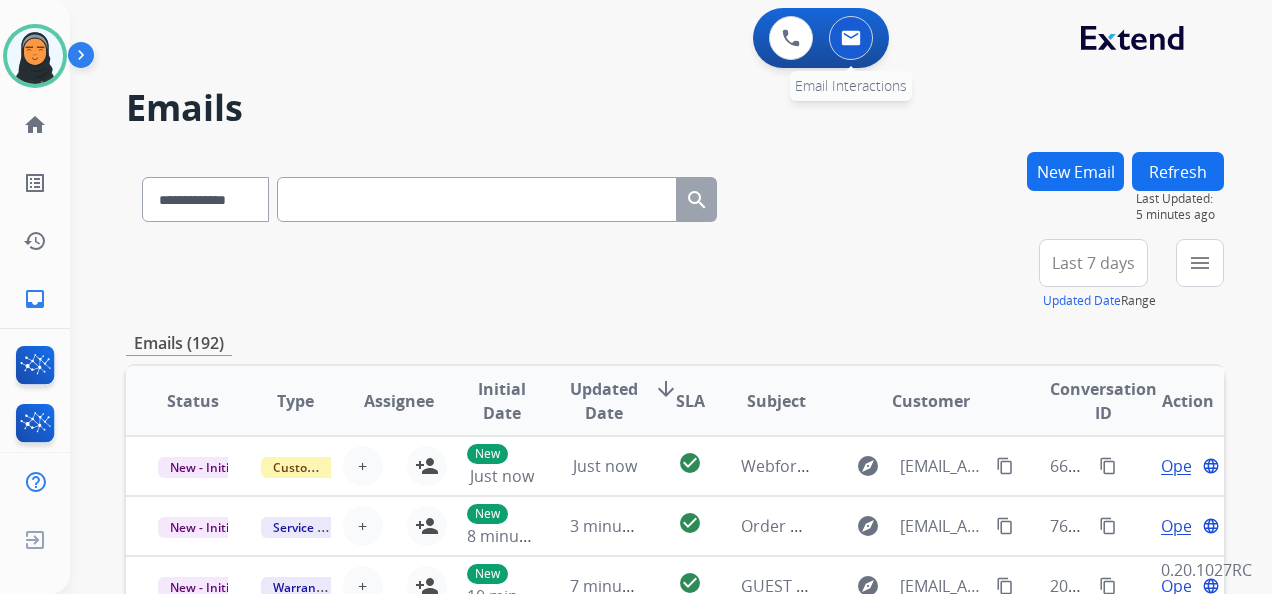 click at bounding box center (851, 38) 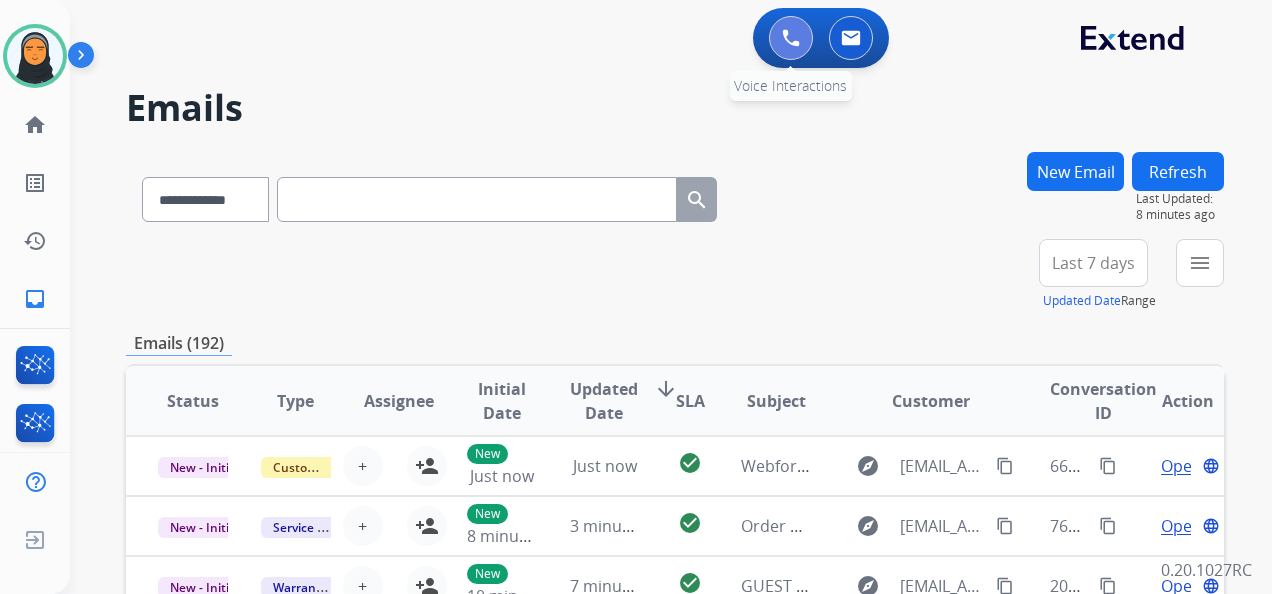 click at bounding box center (791, 38) 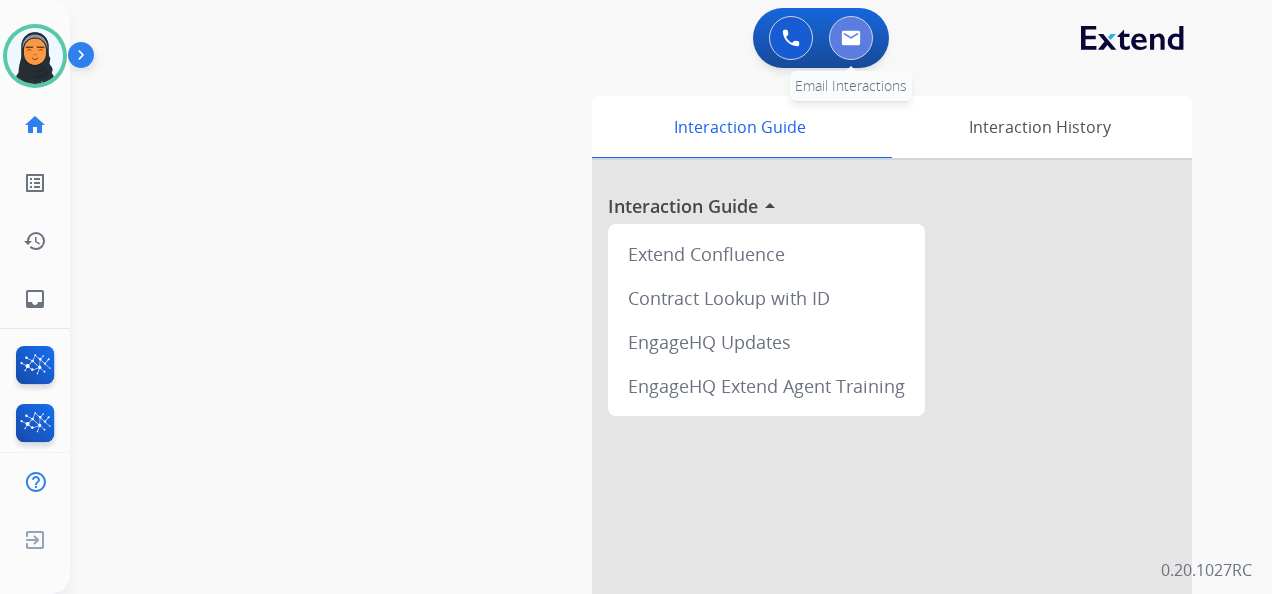 click at bounding box center [851, 38] 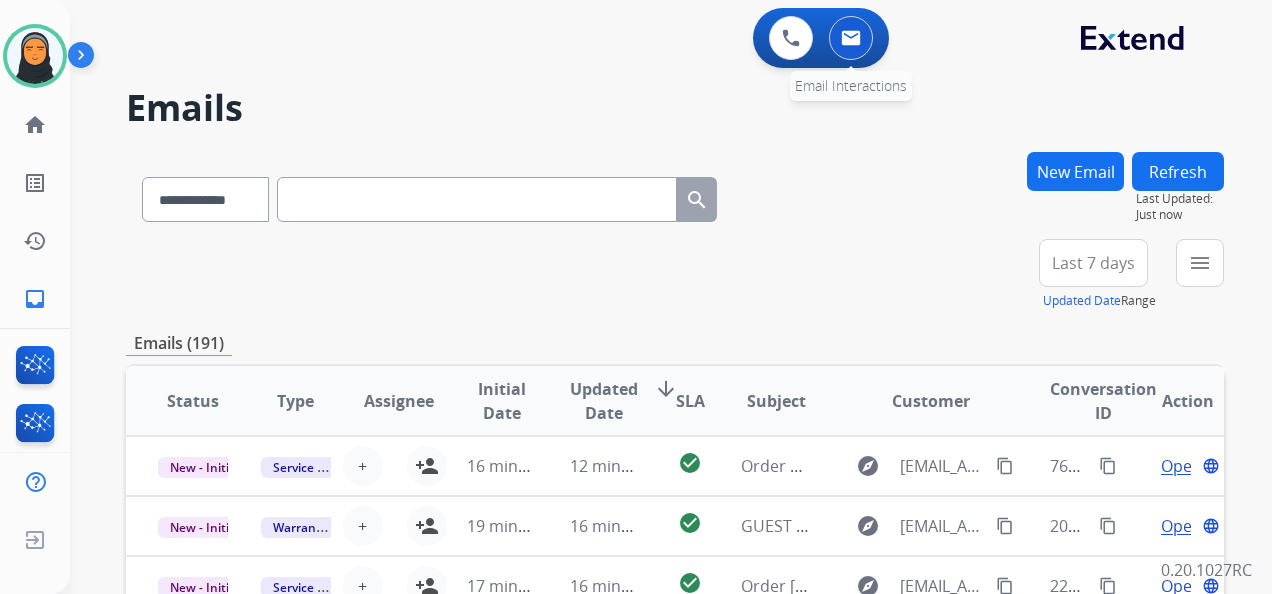 click at bounding box center [851, 38] 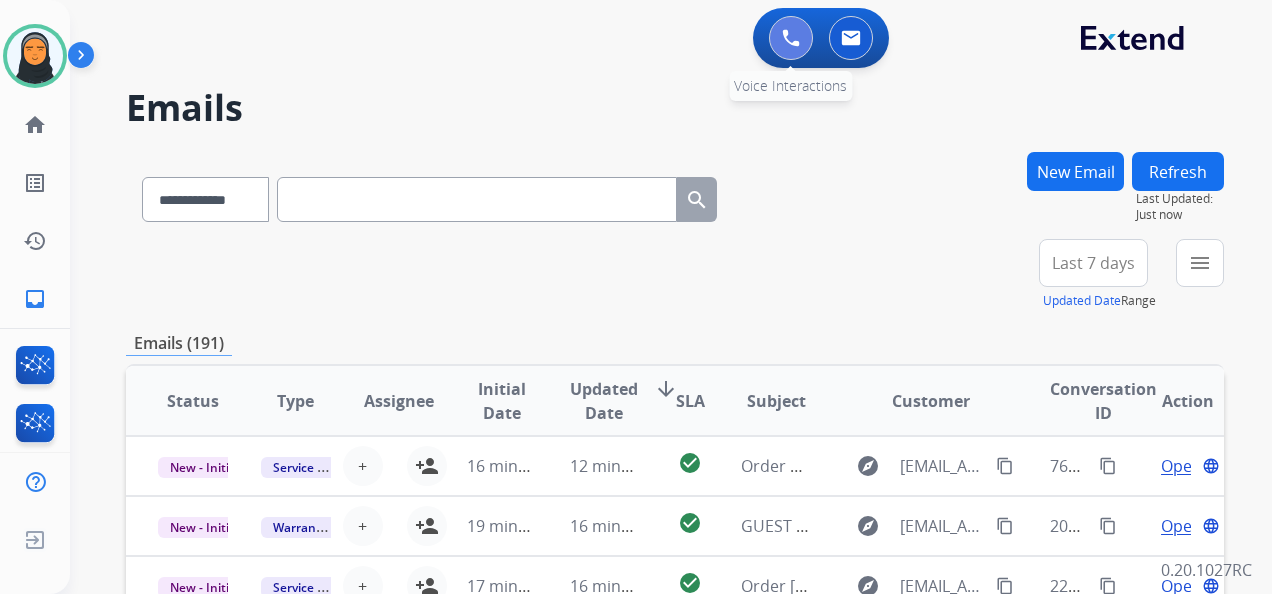 click at bounding box center [791, 38] 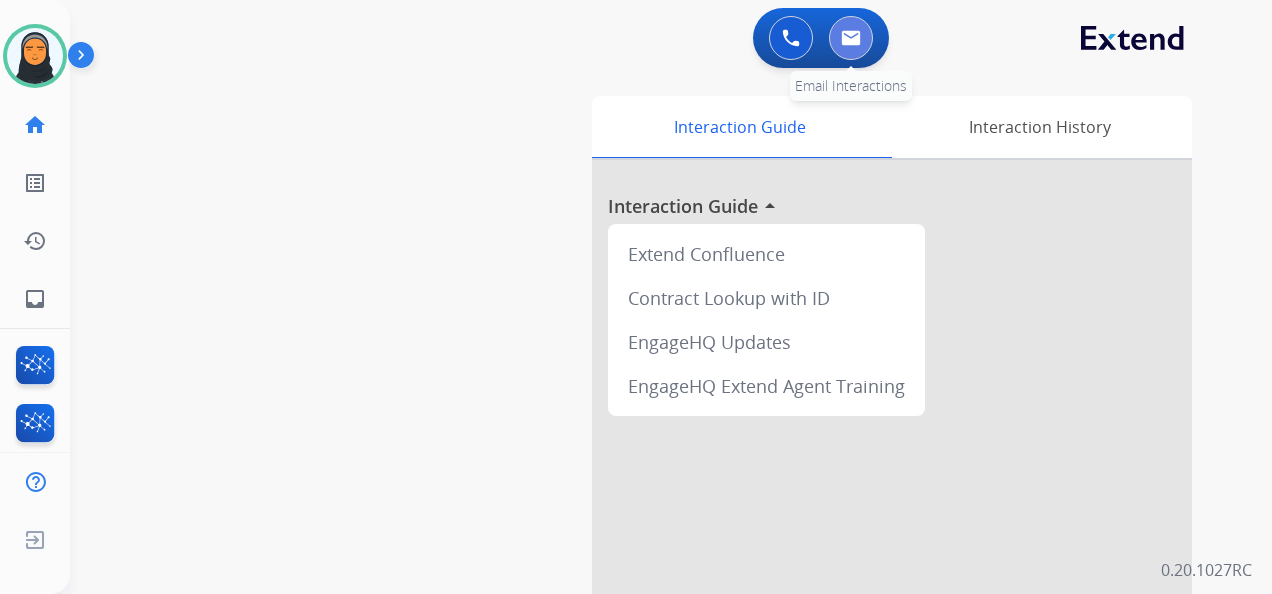click at bounding box center (851, 38) 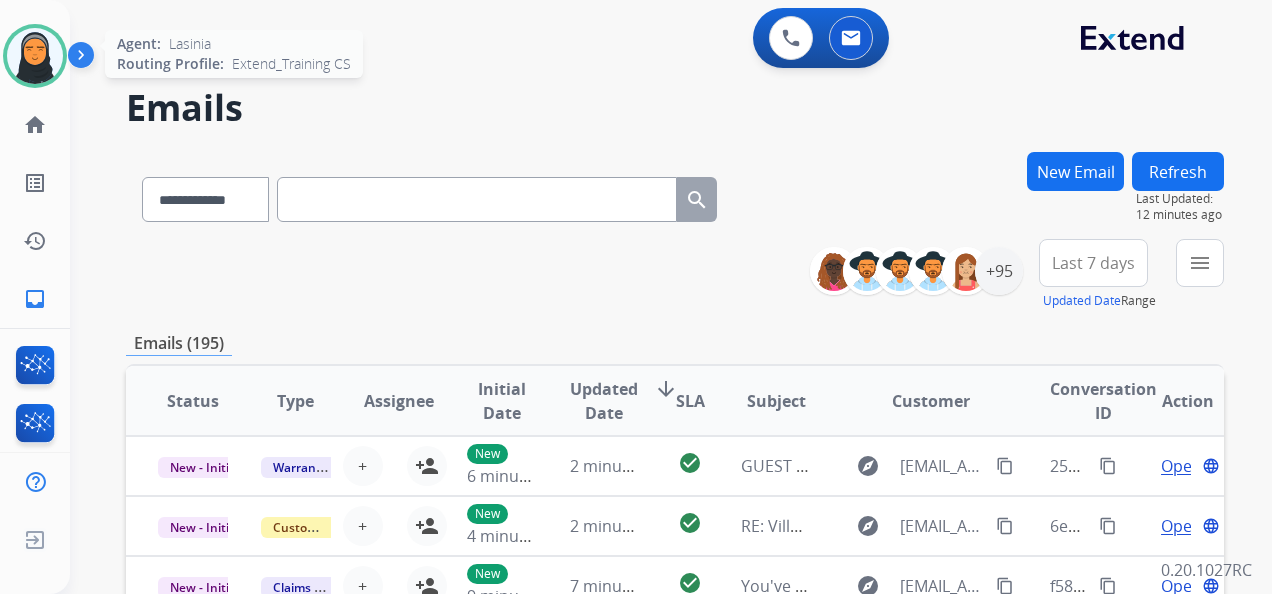 click at bounding box center (35, 56) 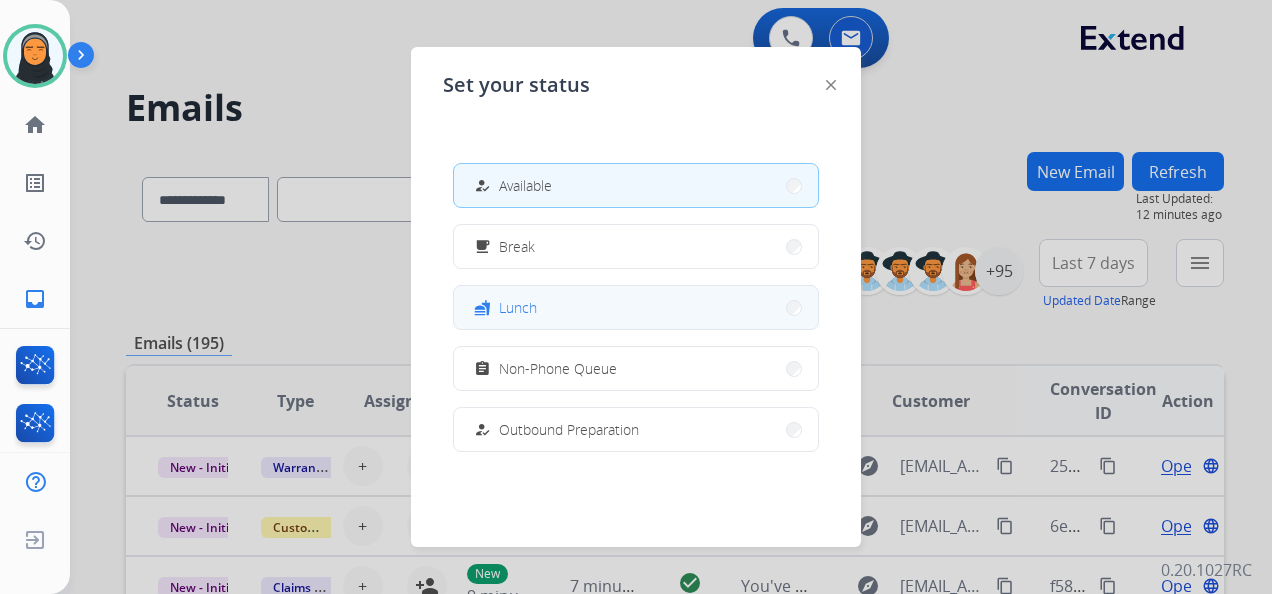 click on "fastfood Lunch" at bounding box center (636, 307) 